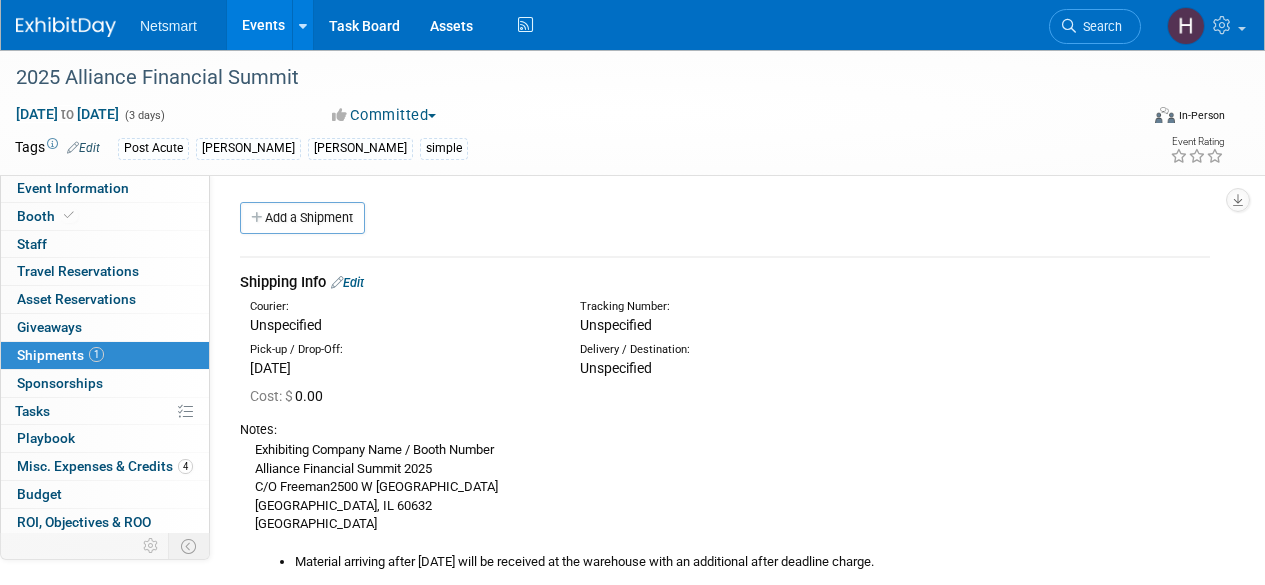scroll, scrollTop: 100, scrollLeft: 0, axis: vertical 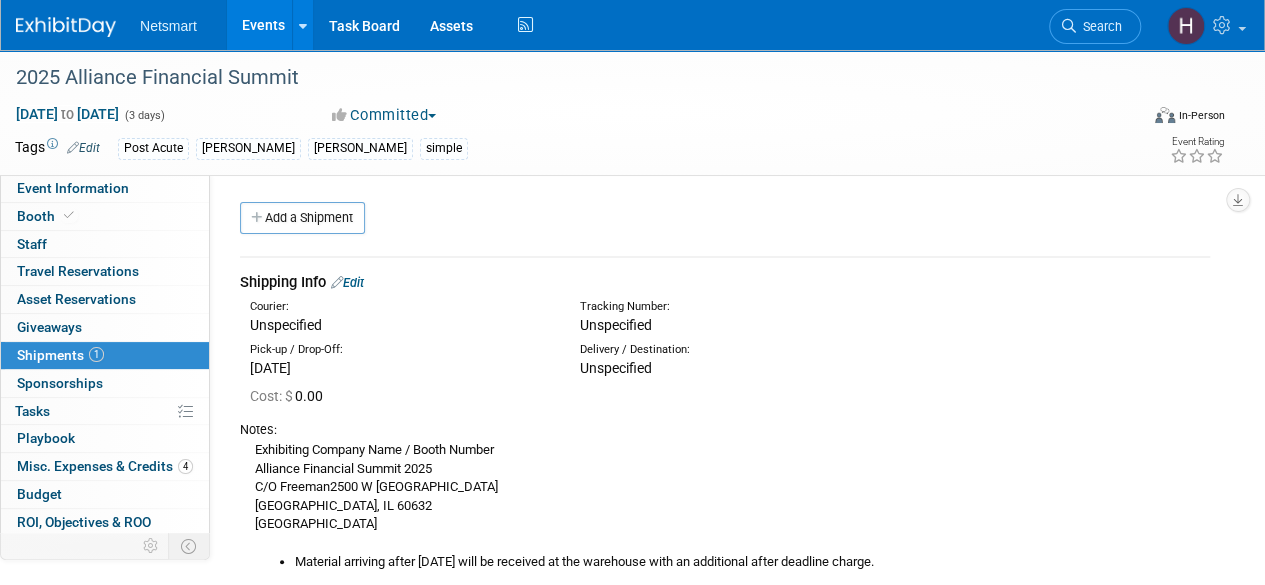 click on "Add a Shipment" at bounding box center [302, 218] 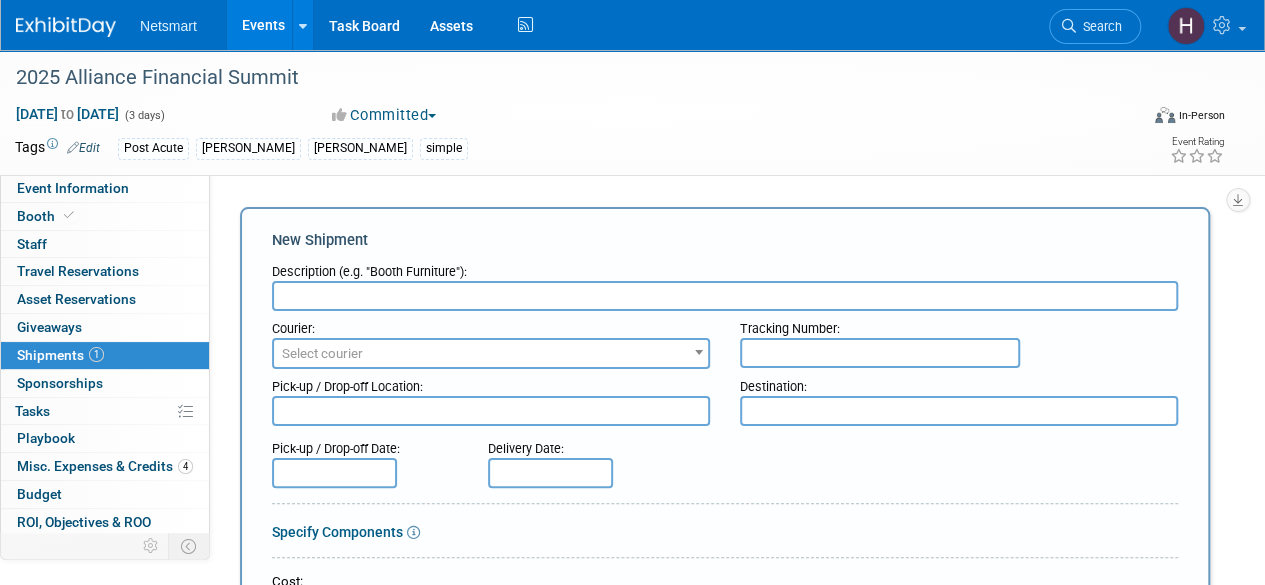scroll, scrollTop: 0, scrollLeft: 0, axis: both 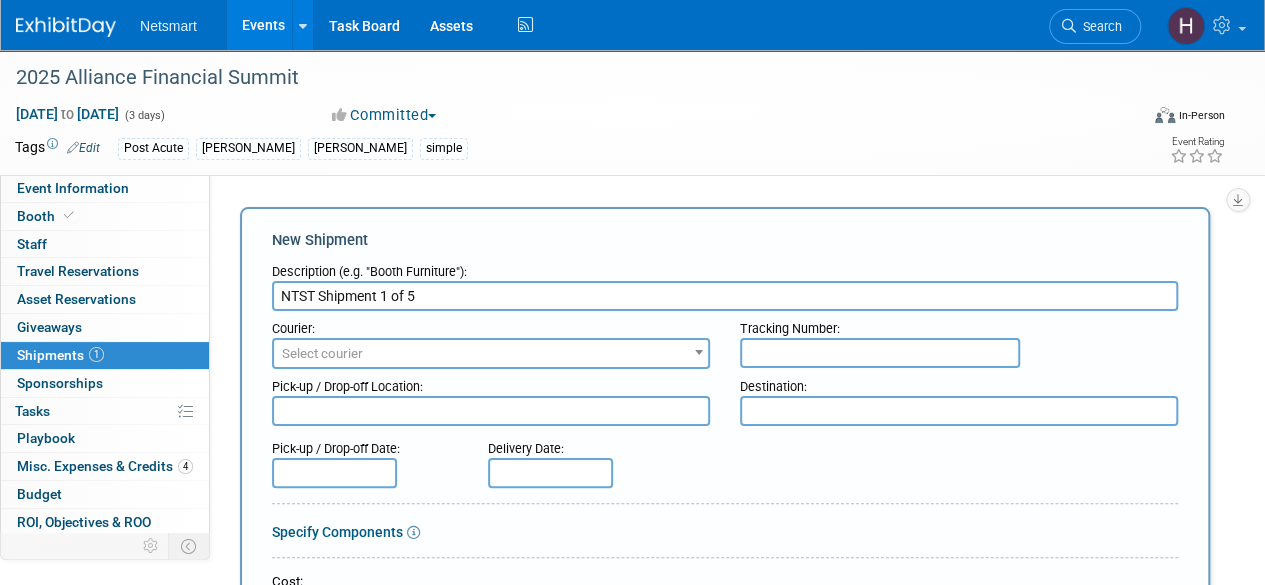 type on "NTST Shipment 1 of 5" 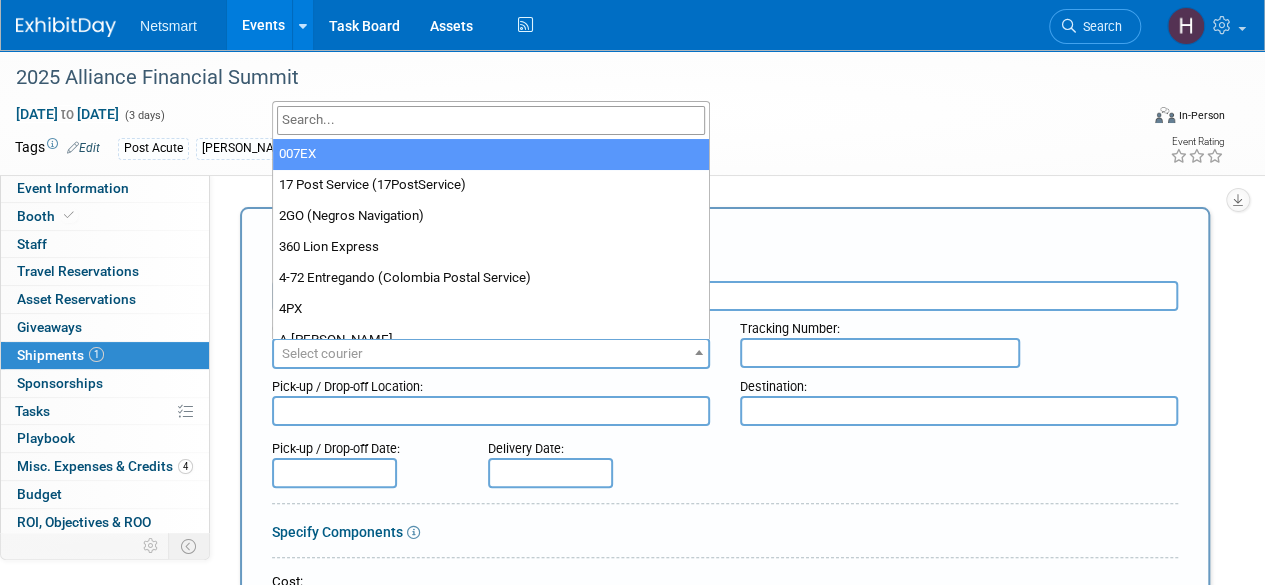 click at bounding box center (491, 120) 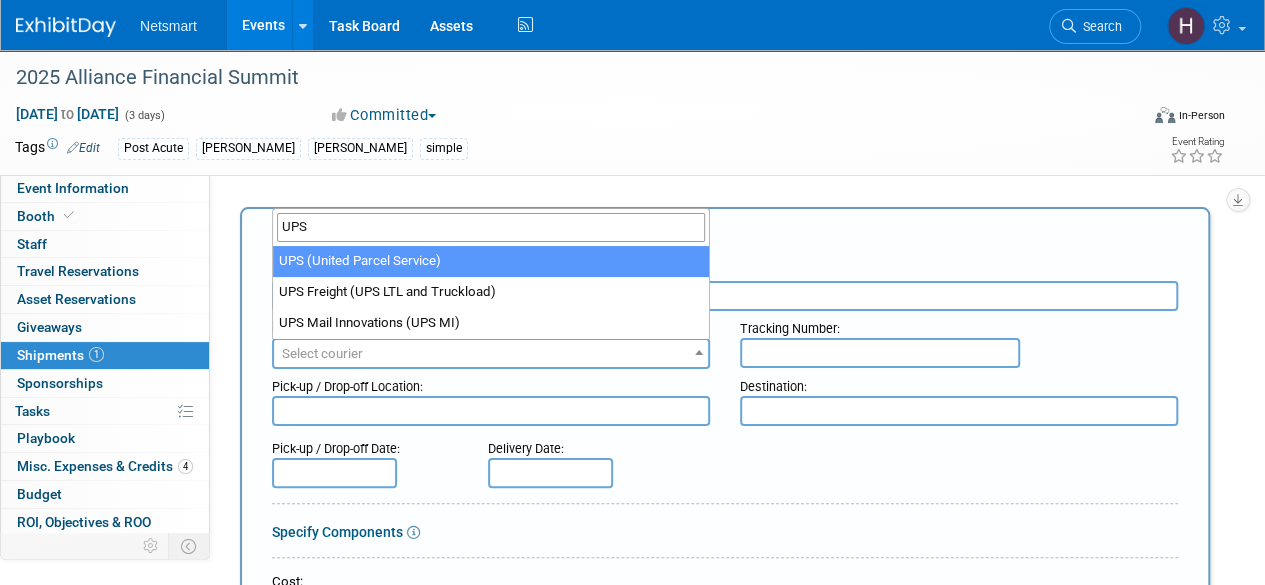 type on "UPS" 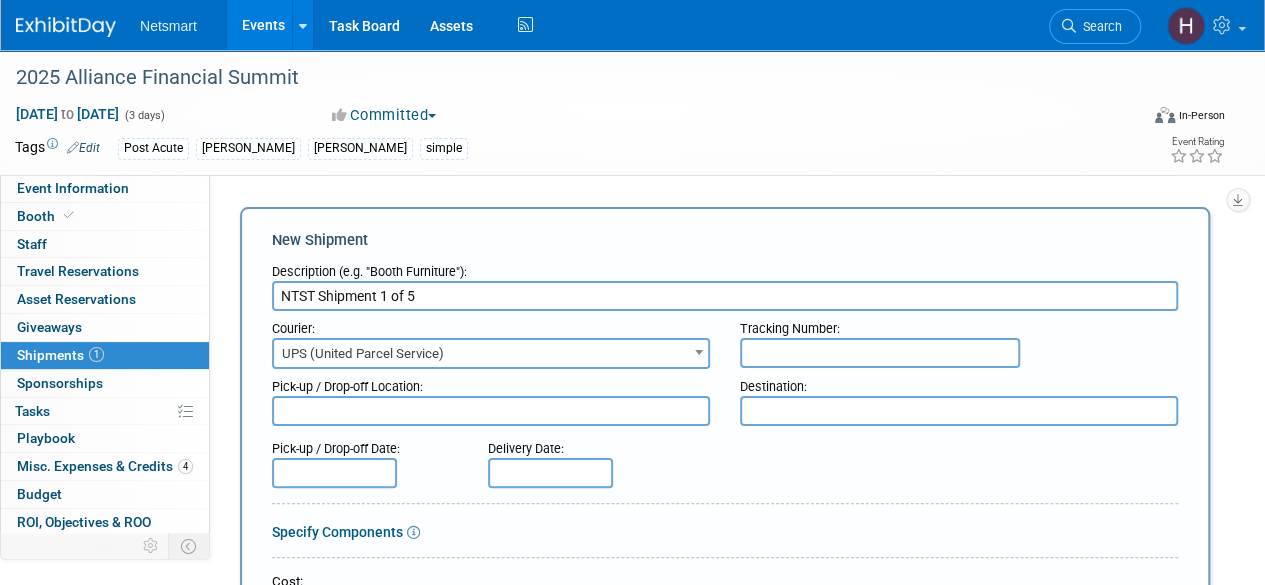click at bounding box center [880, 353] 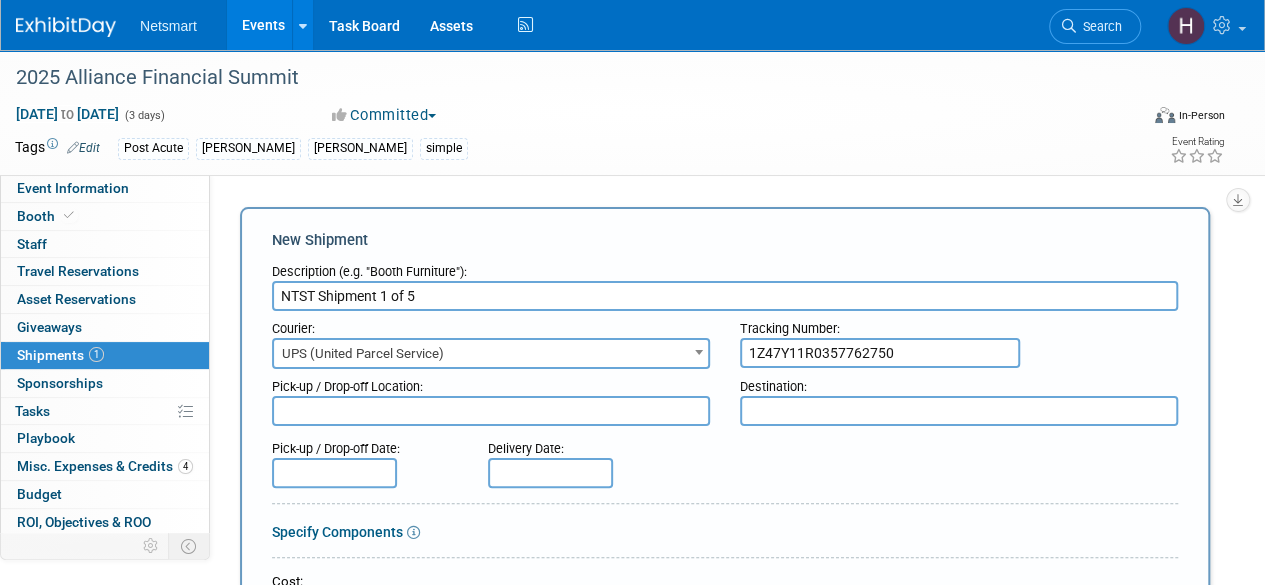 type on "1Z47Y11R0357762750" 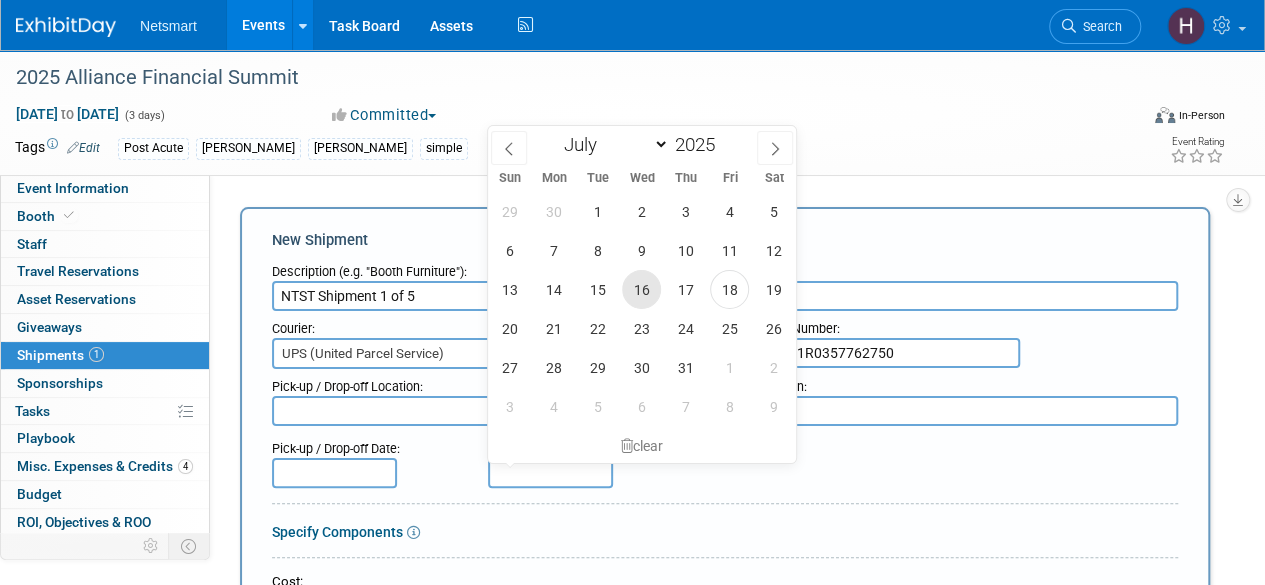 click on "16" at bounding box center (641, 289) 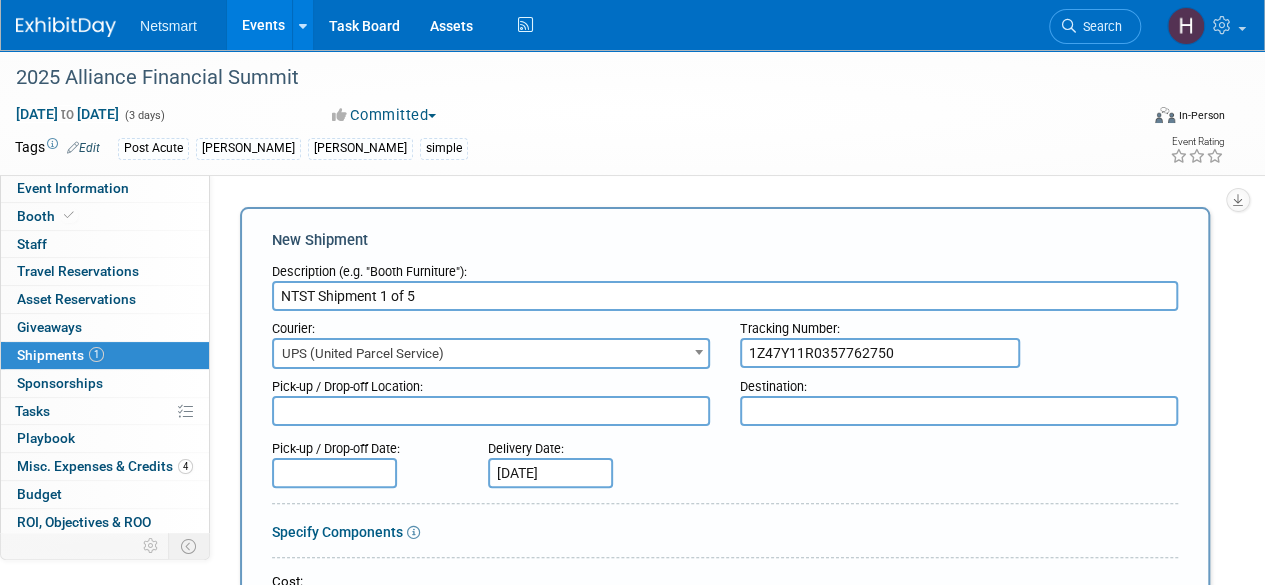 click on "Pick-up / Drop-off Date:
Delivery Date:
[DATE]" at bounding box center [725, 459] 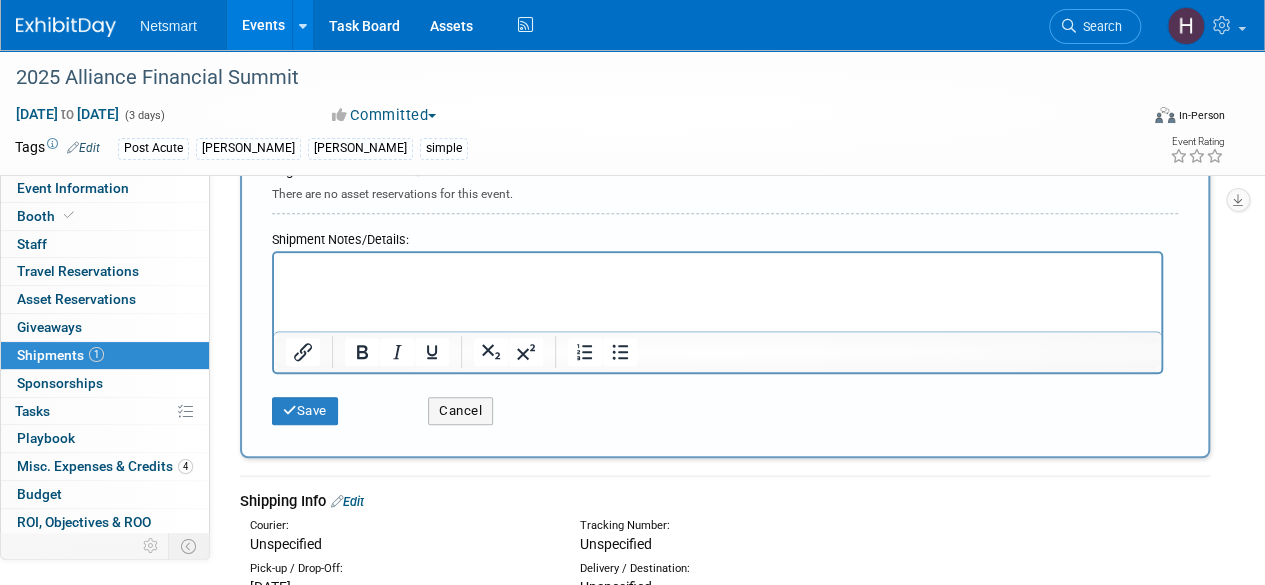 scroll, scrollTop: 700, scrollLeft: 0, axis: vertical 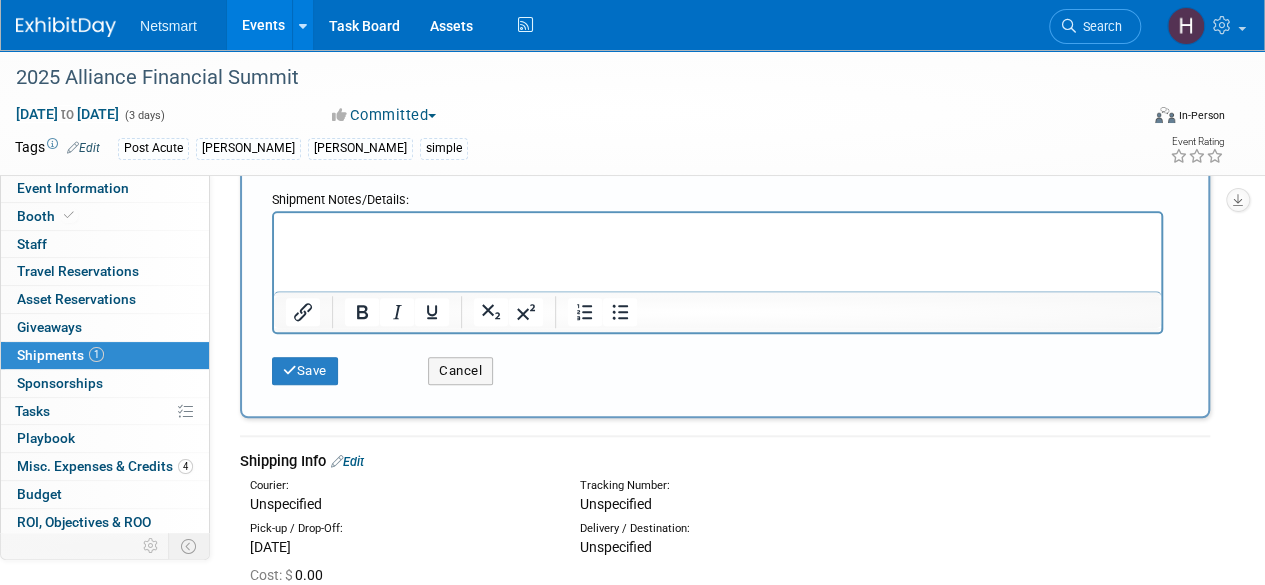 click at bounding box center [718, 231] 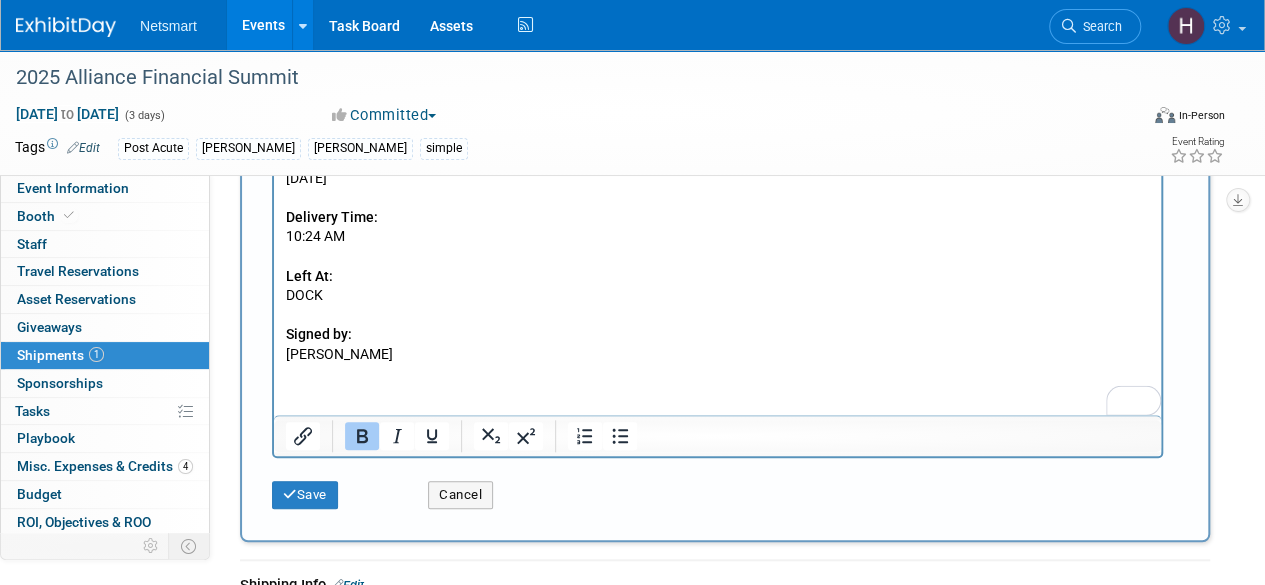 scroll, scrollTop: 800, scrollLeft: 0, axis: vertical 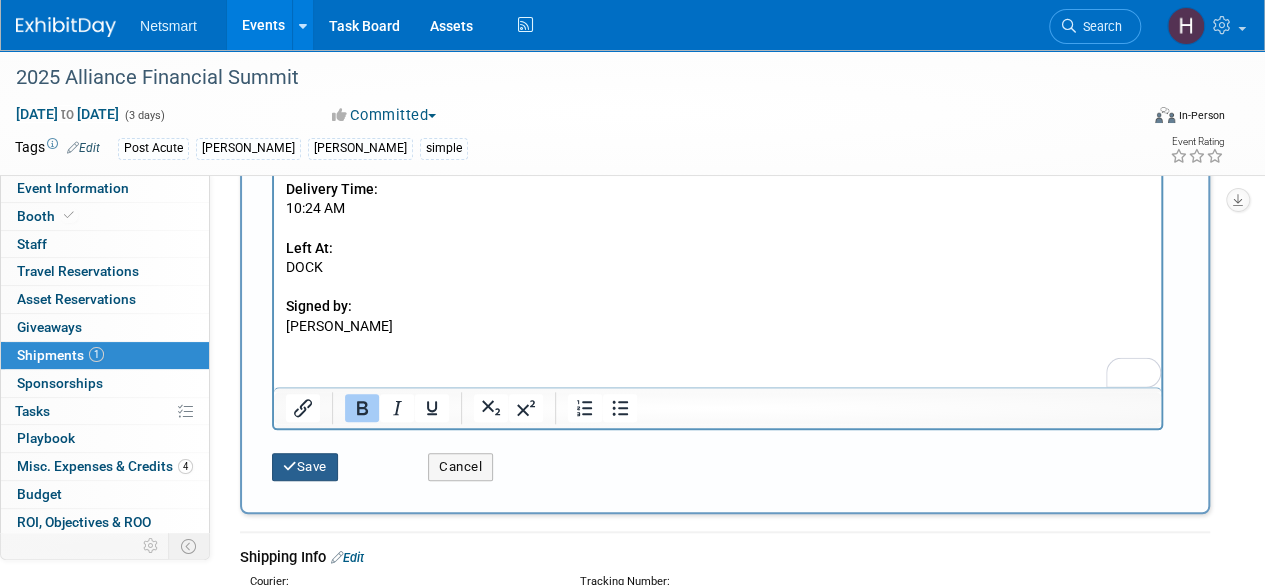 click on "Save" at bounding box center [305, 467] 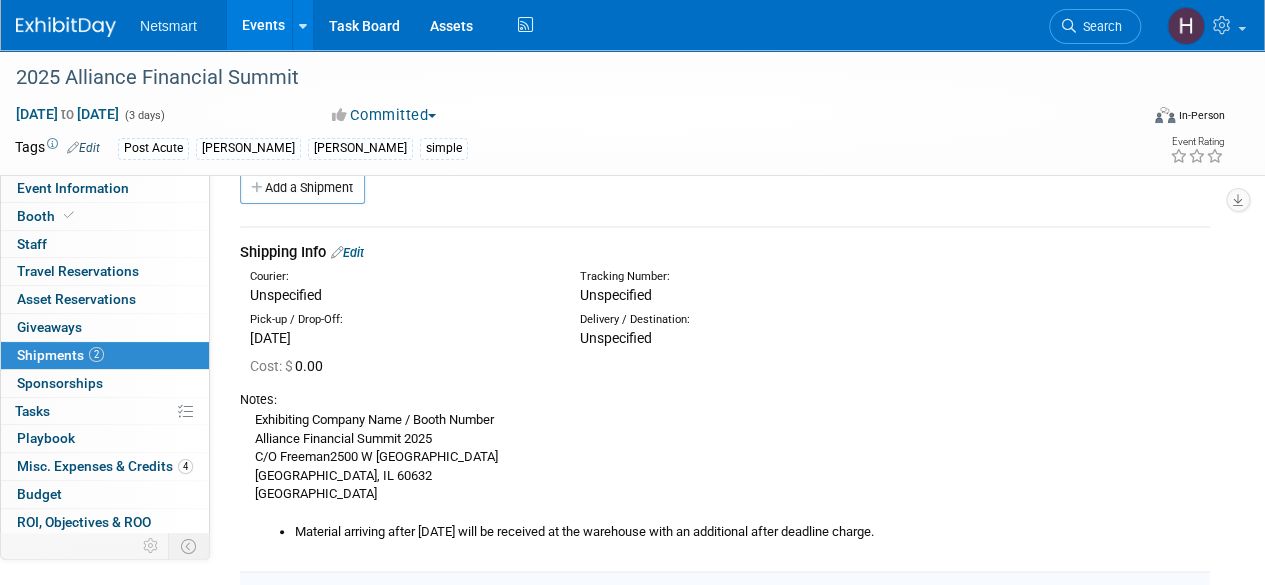 scroll, scrollTop: 0, scrollLeft: 0, axis: both 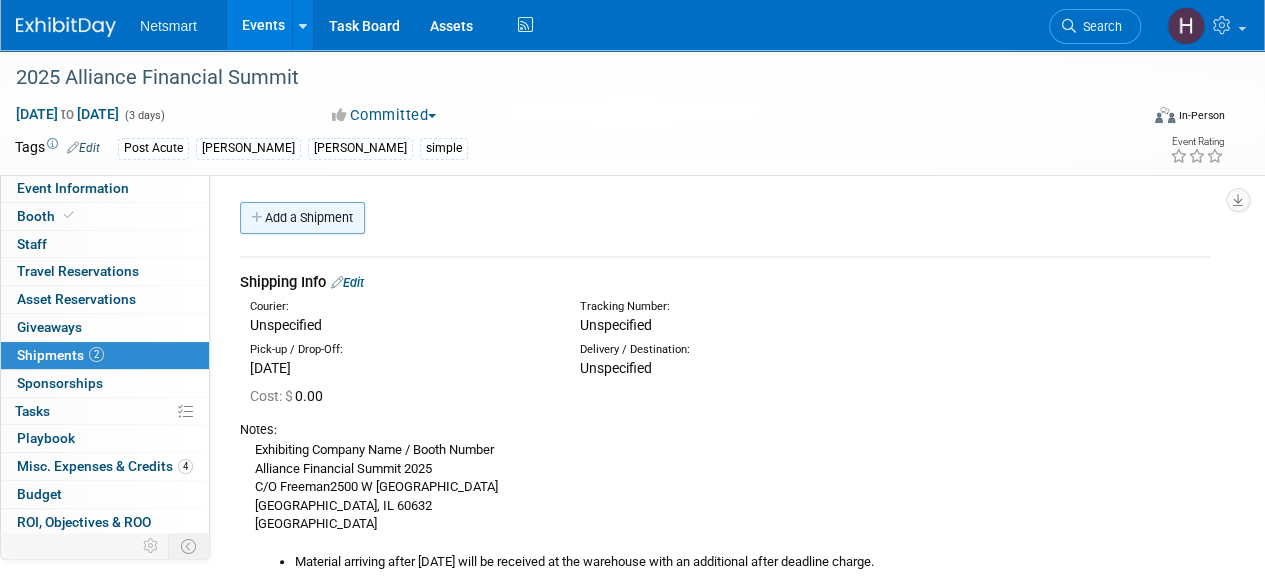 click on "Add a Shipment" at bounding box center (302, 218) 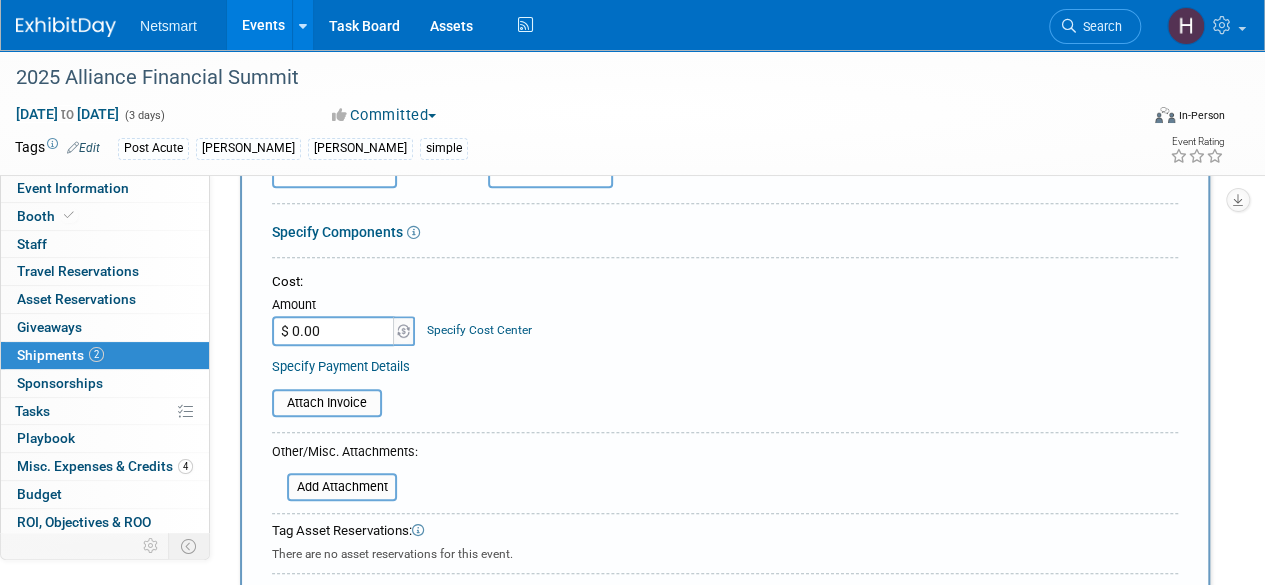 scroll, scrollTop: 0, scrollLeft: 0, axis: both 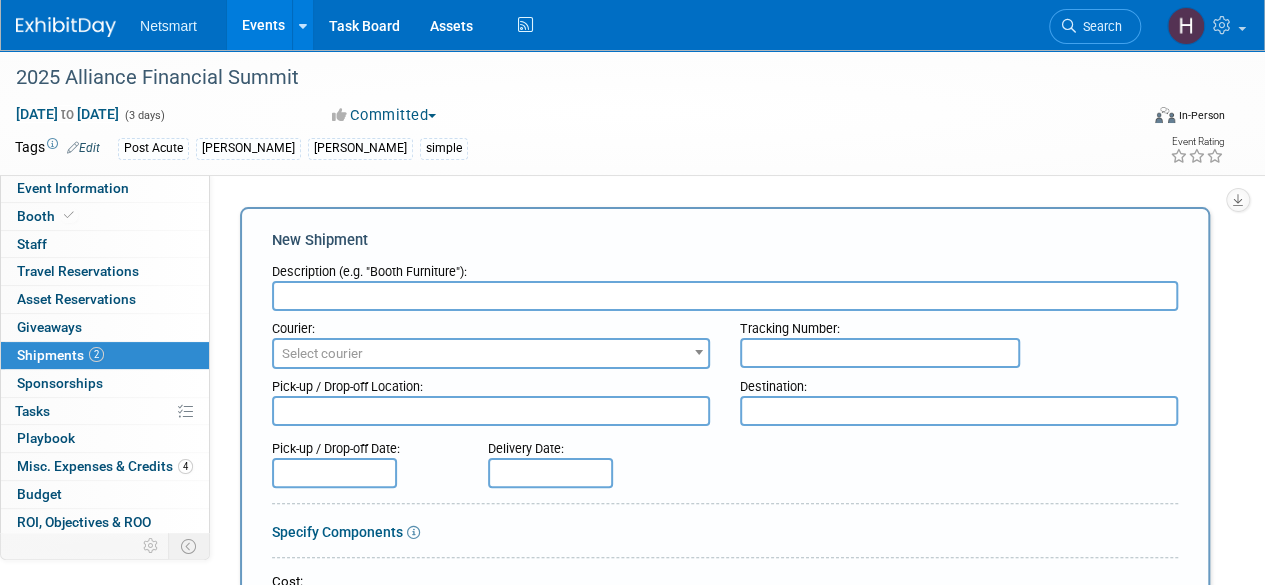 click at bounding box center [725, 296] 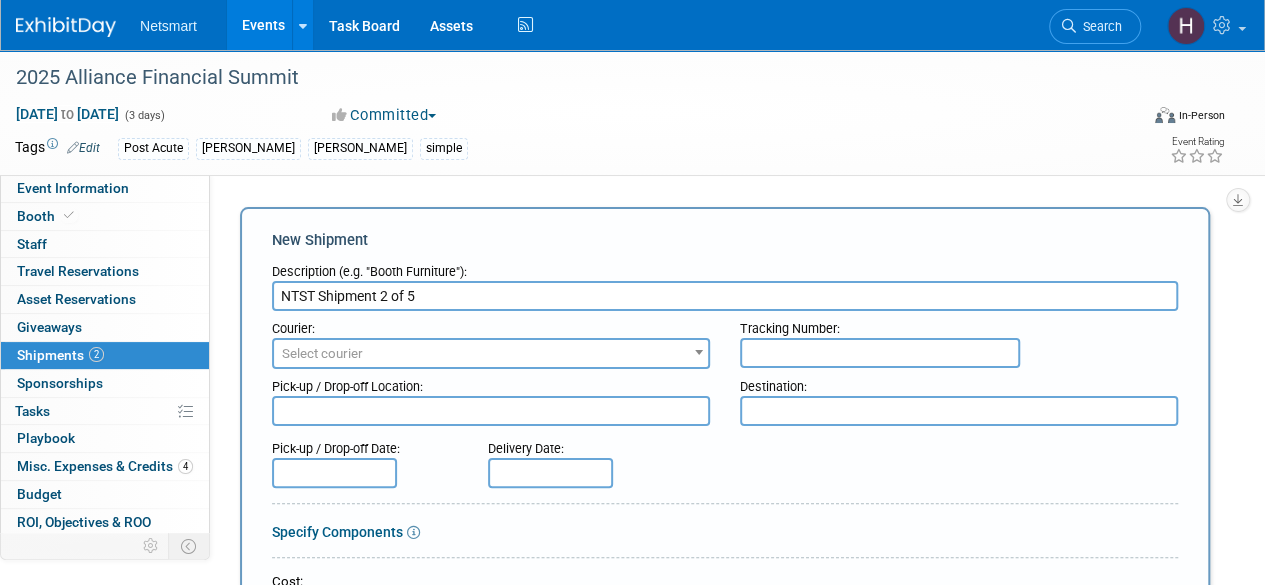 type on "NTST Shipment 2 of 5" 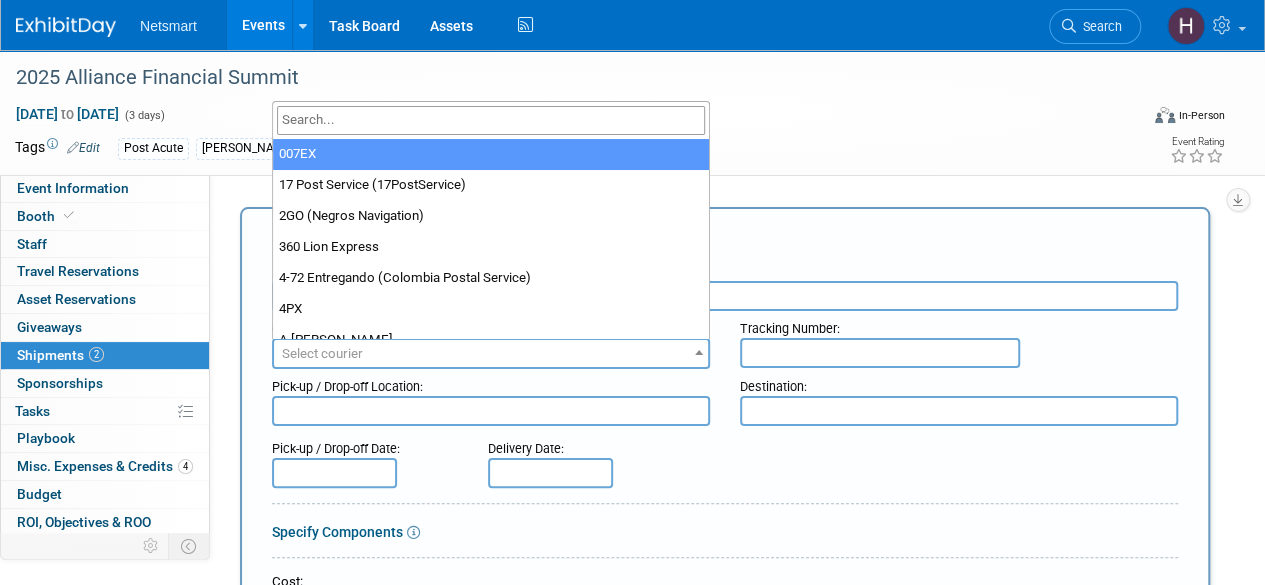 click at bounding box center (491, 120) 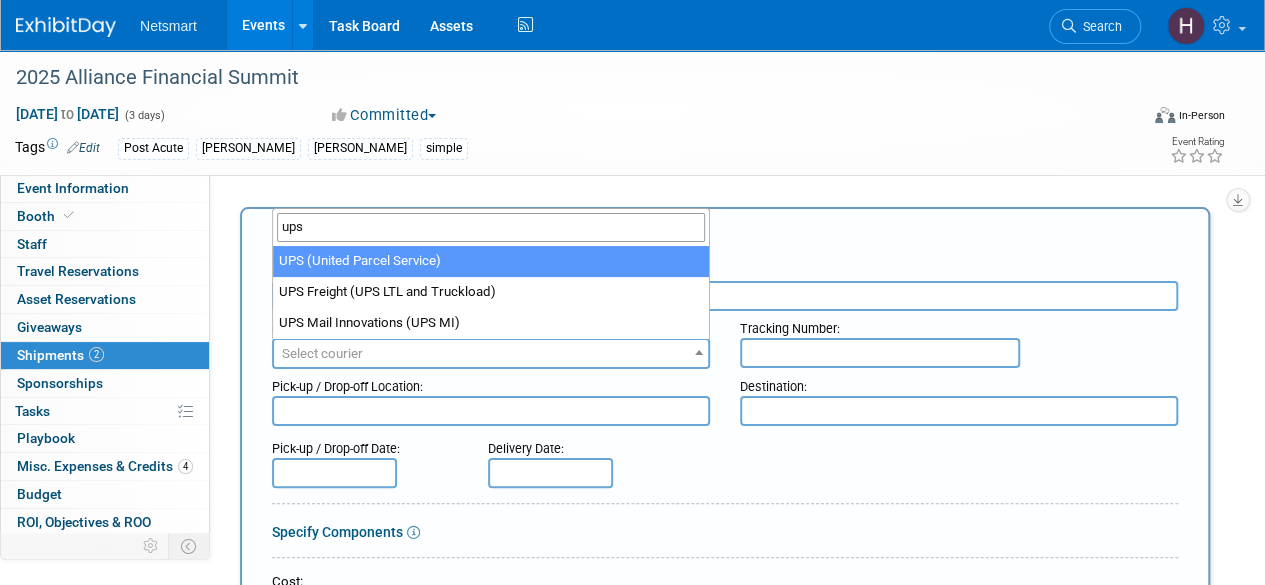 type on "ups" 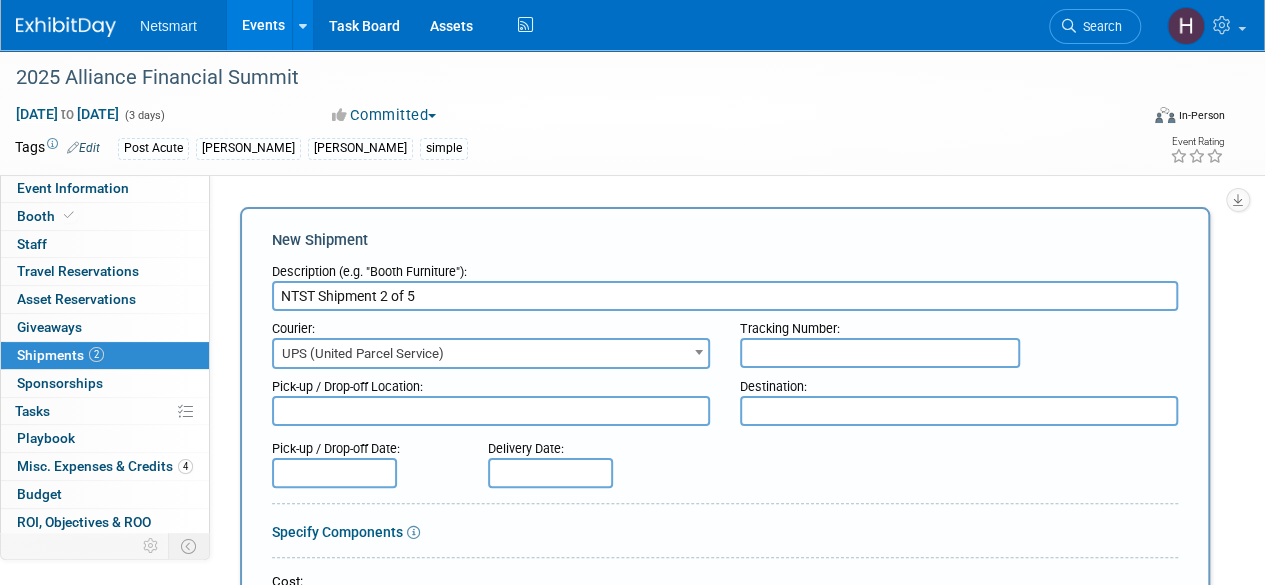 click at bounding box center (880, 353) 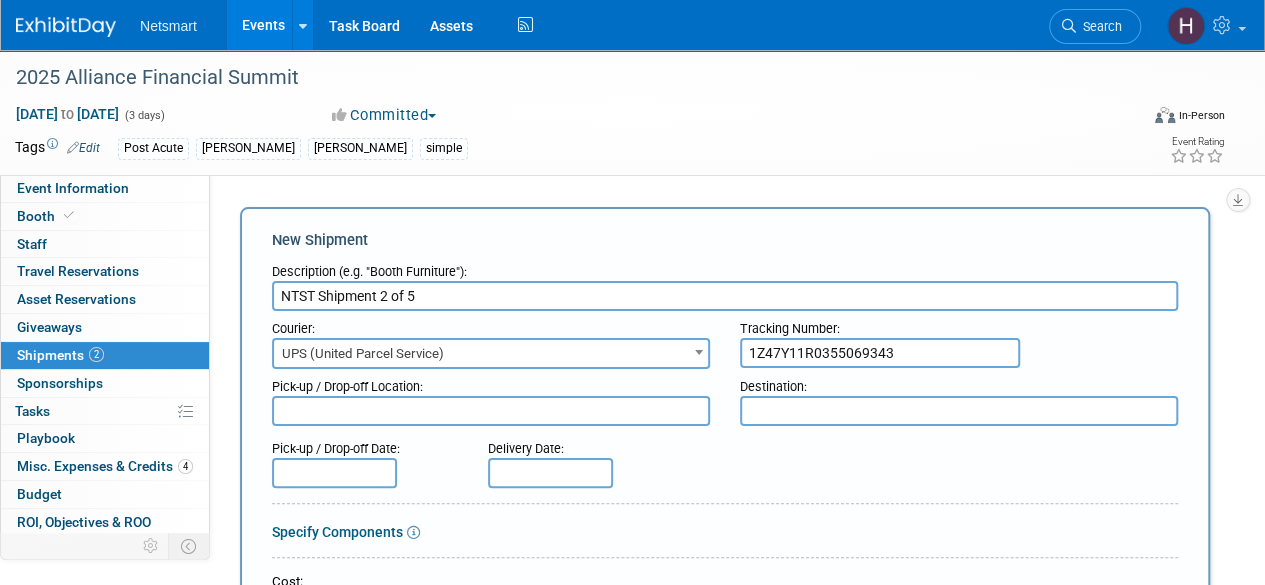 type on "1Z47Y11R0355069343" 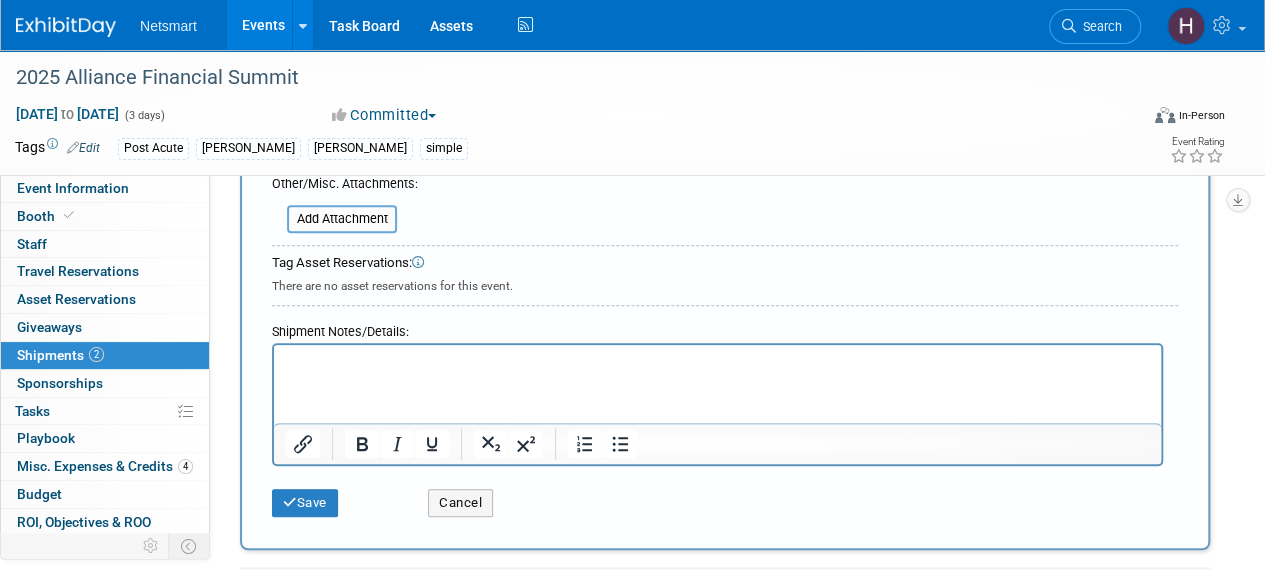 scroll, scrollTop: 600, scrollLeft: 0, axis: vertical 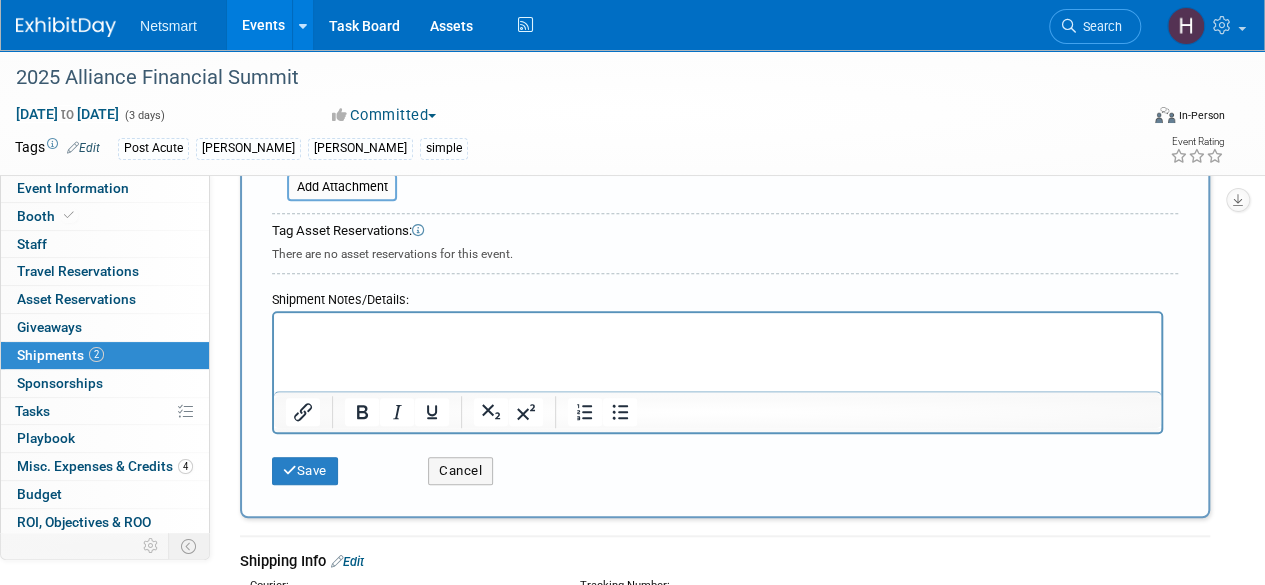 click at bounding box center (718, 331) 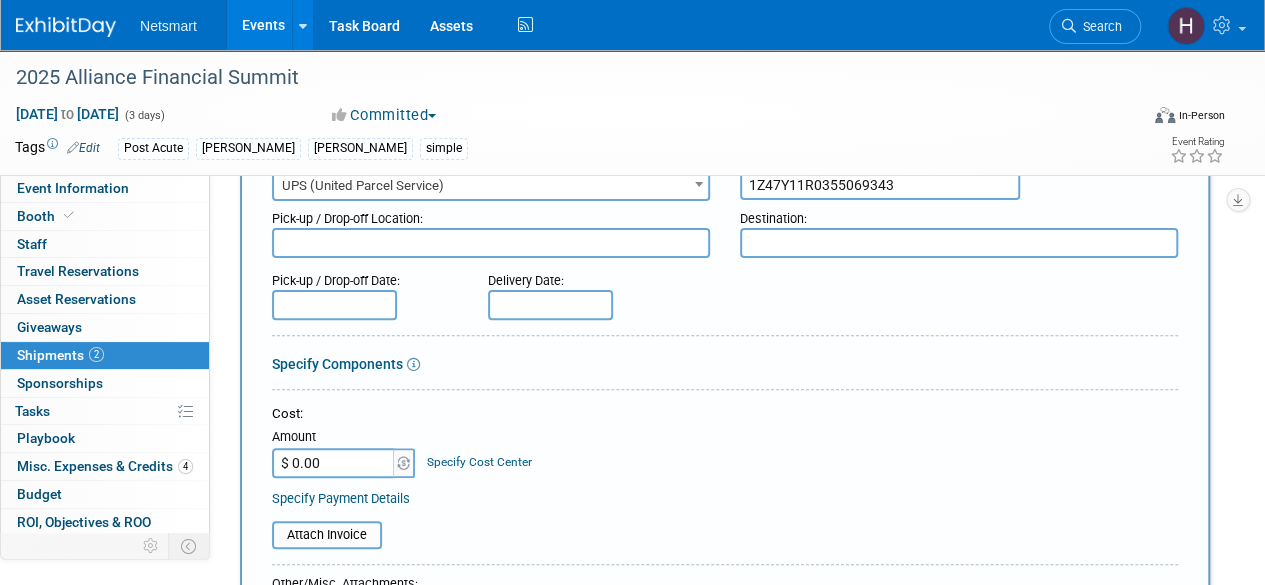 scroll, scrollTop: 0, scrollLeft: 0, axis: both 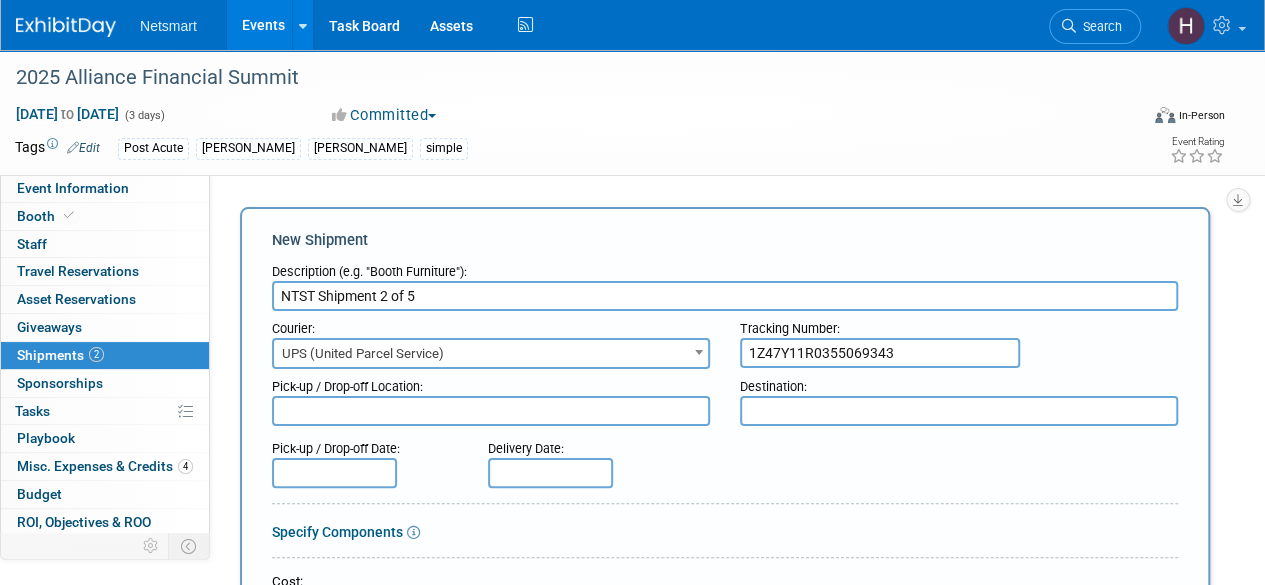 click at bounding box center [550, 473] 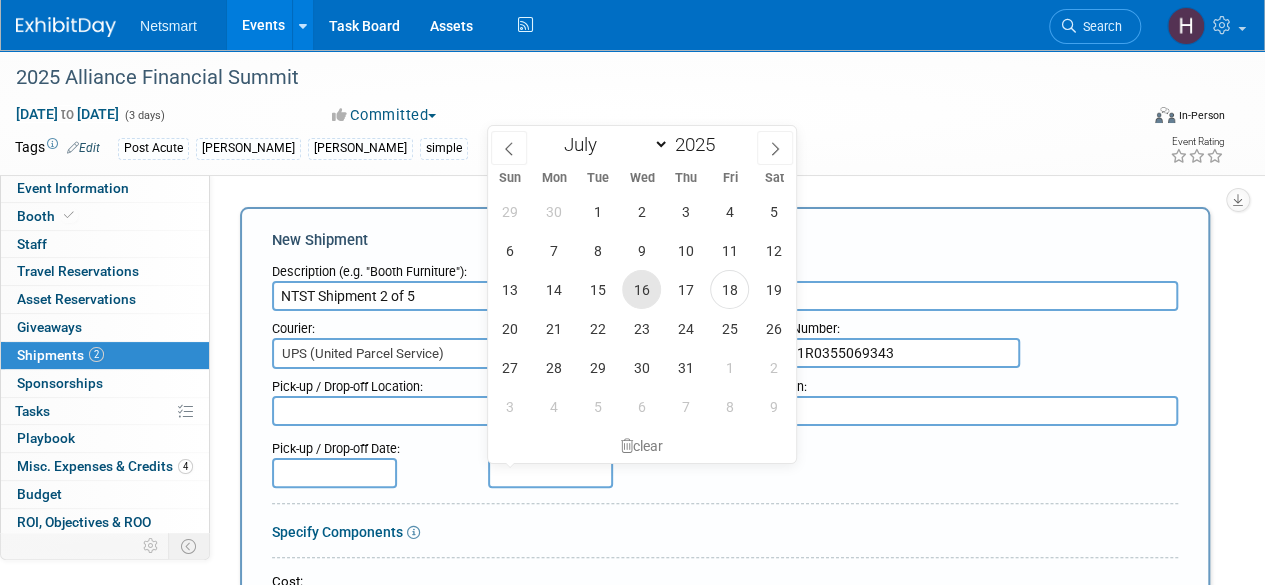 click on "16" at bounding box center (641, 289) 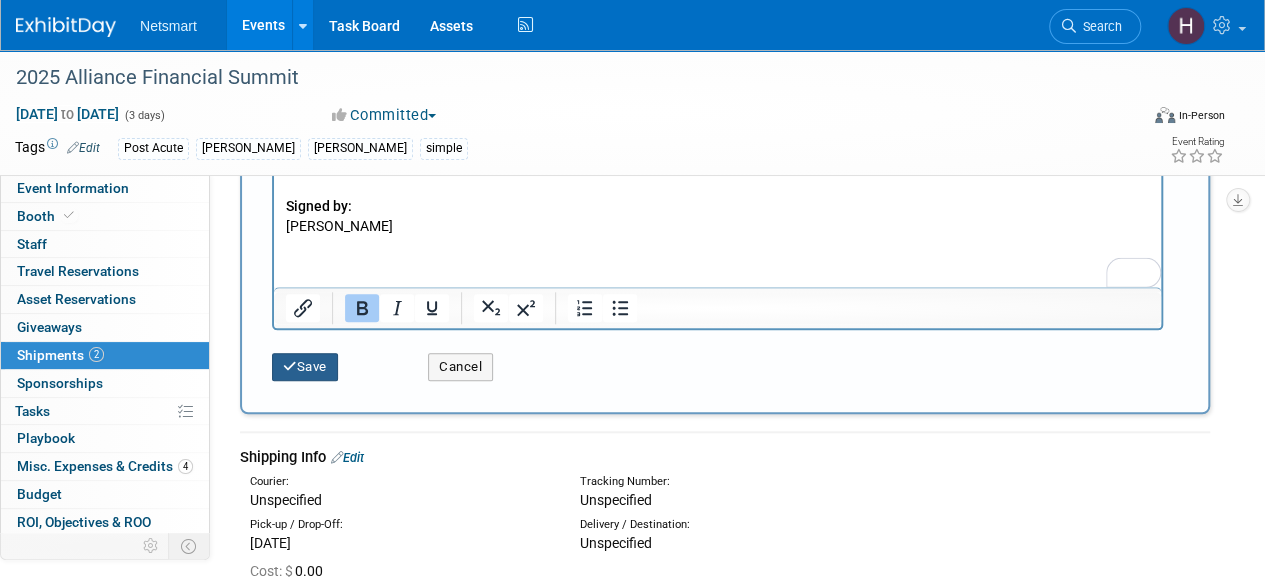 click on "Save" at bounding box center [305, 367] 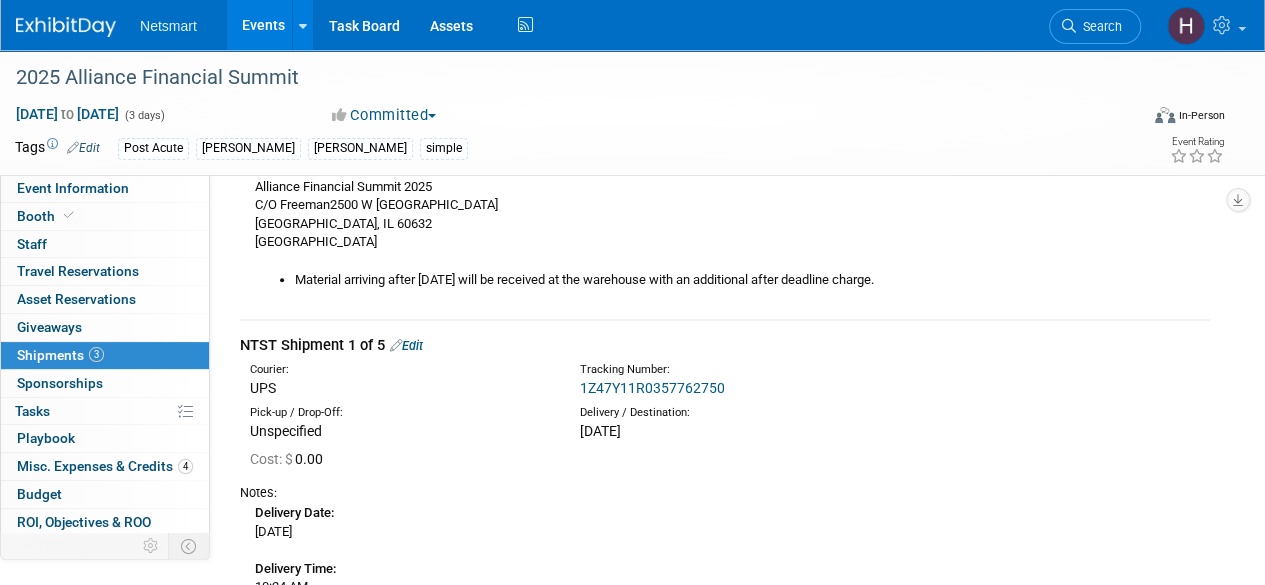 scroll, scrollTop: 0, scrollLeft: 0, axis: both 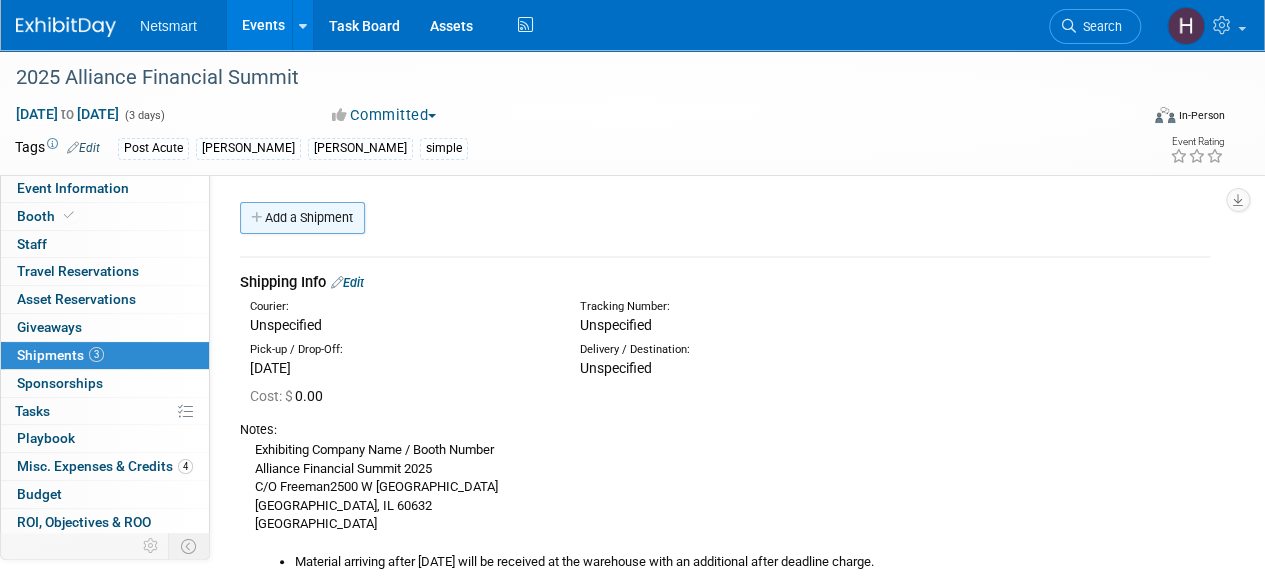 click on "Add a Shipment" at bounding box center [302, 218] 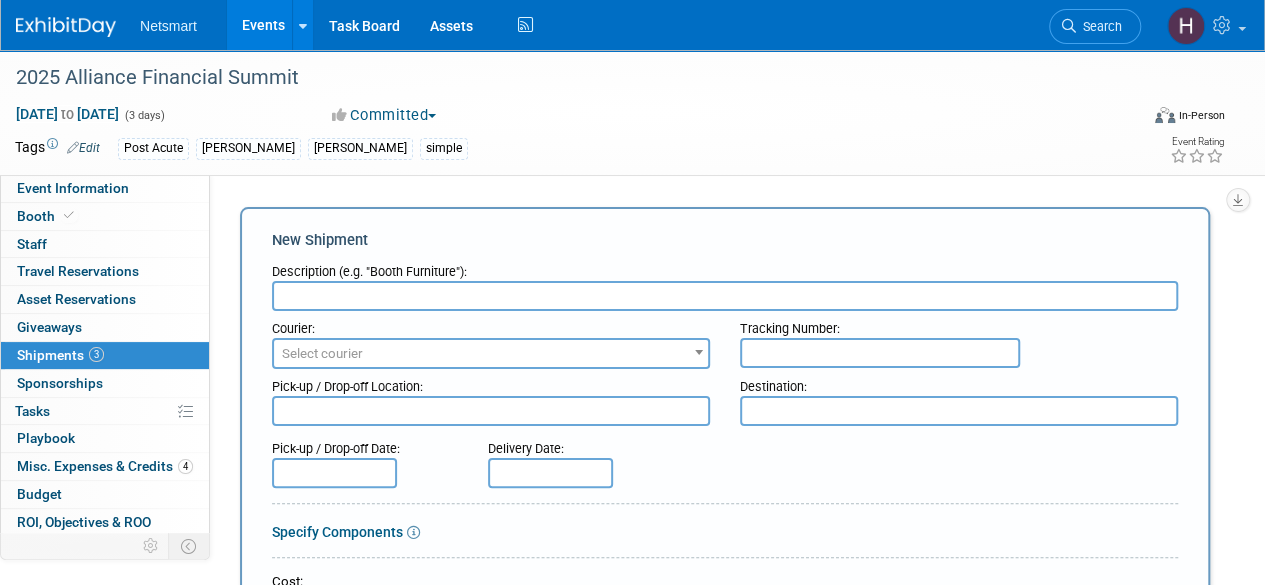 scroll, scrollTop: 0, scrollLeft: 0, axis: both 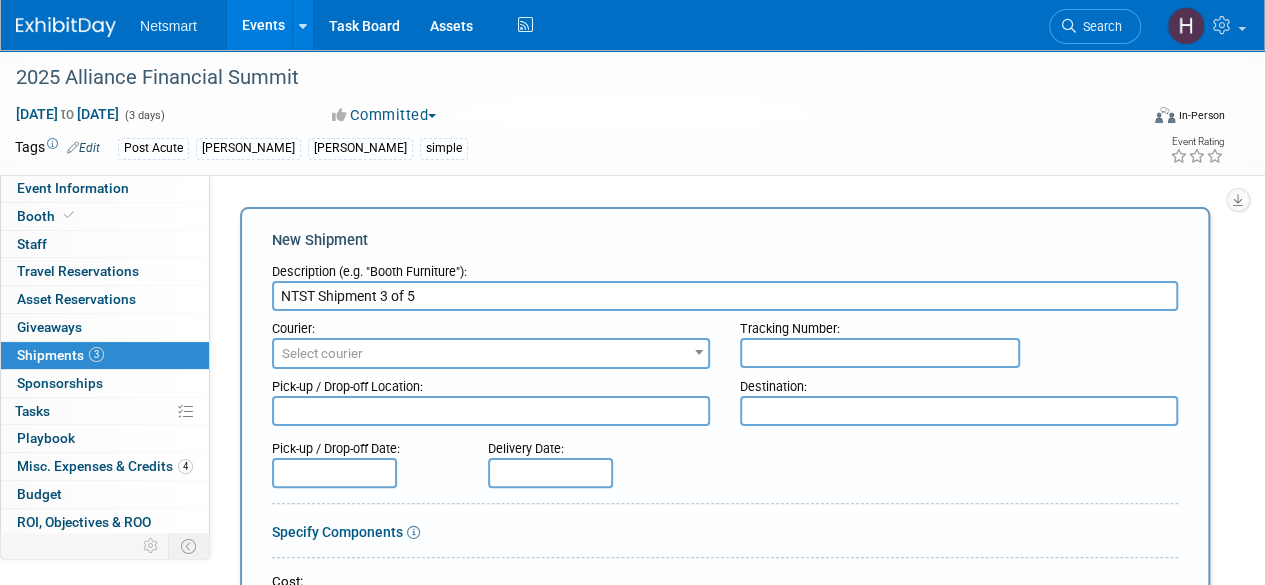 type on "NTST Shipment 3 of 5" 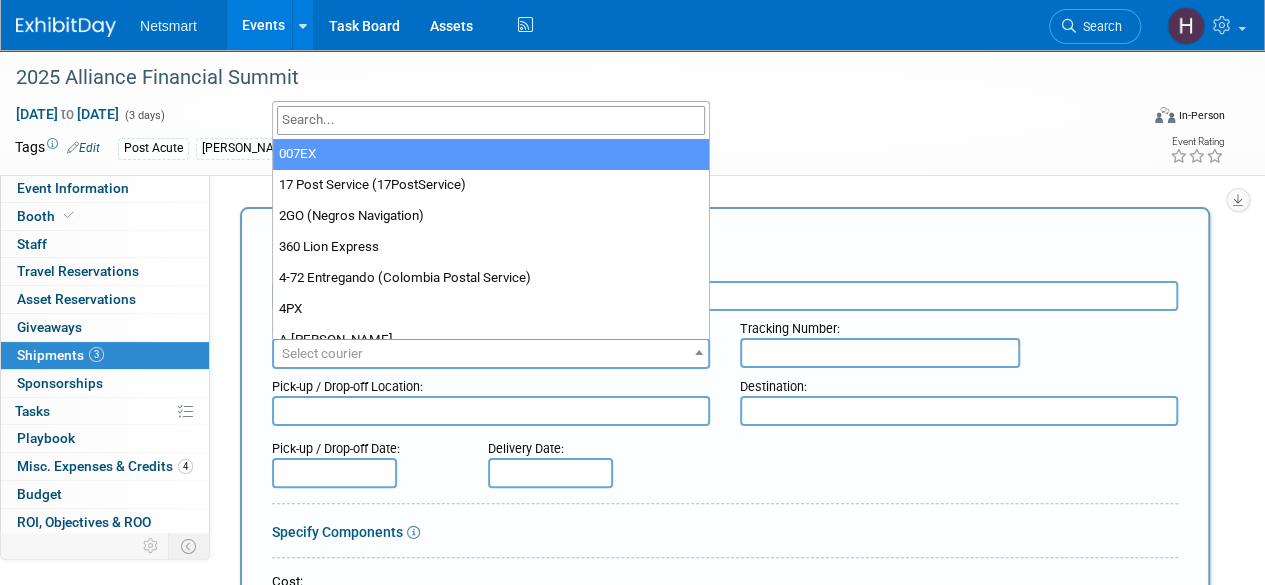 click at bounding box center (491, 120) 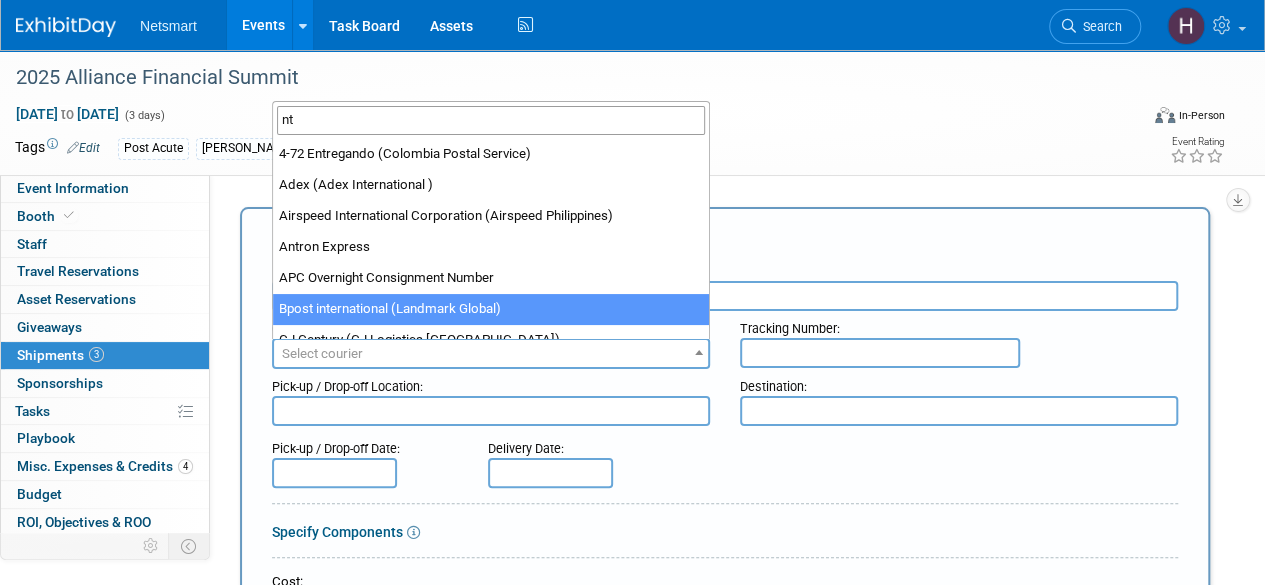 type on "n" 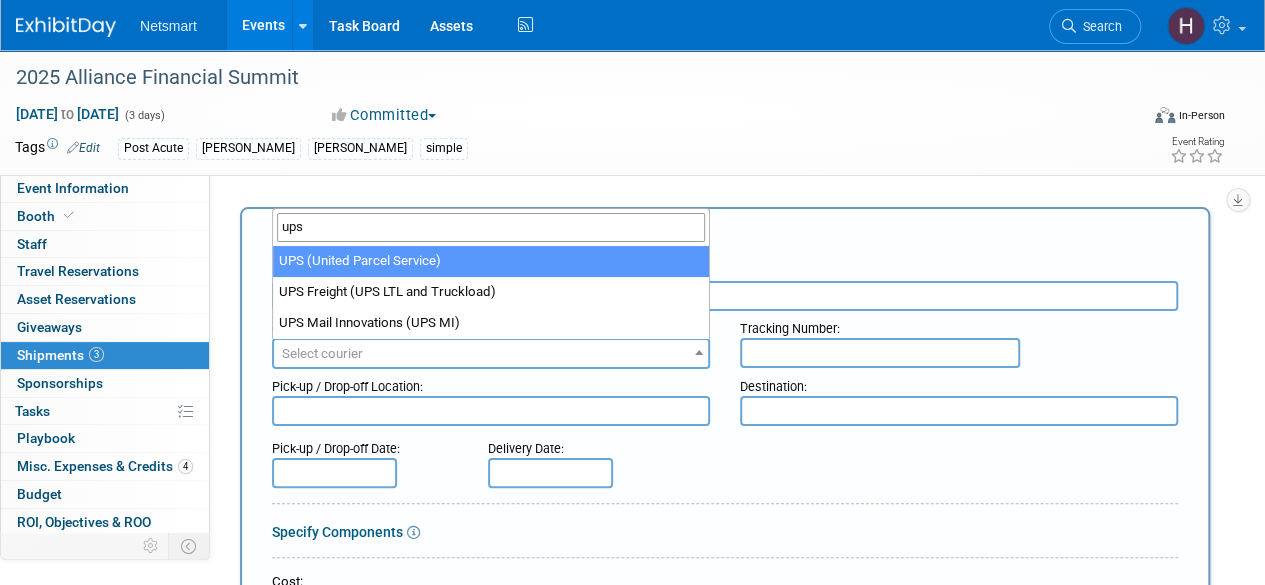 type on "ups" 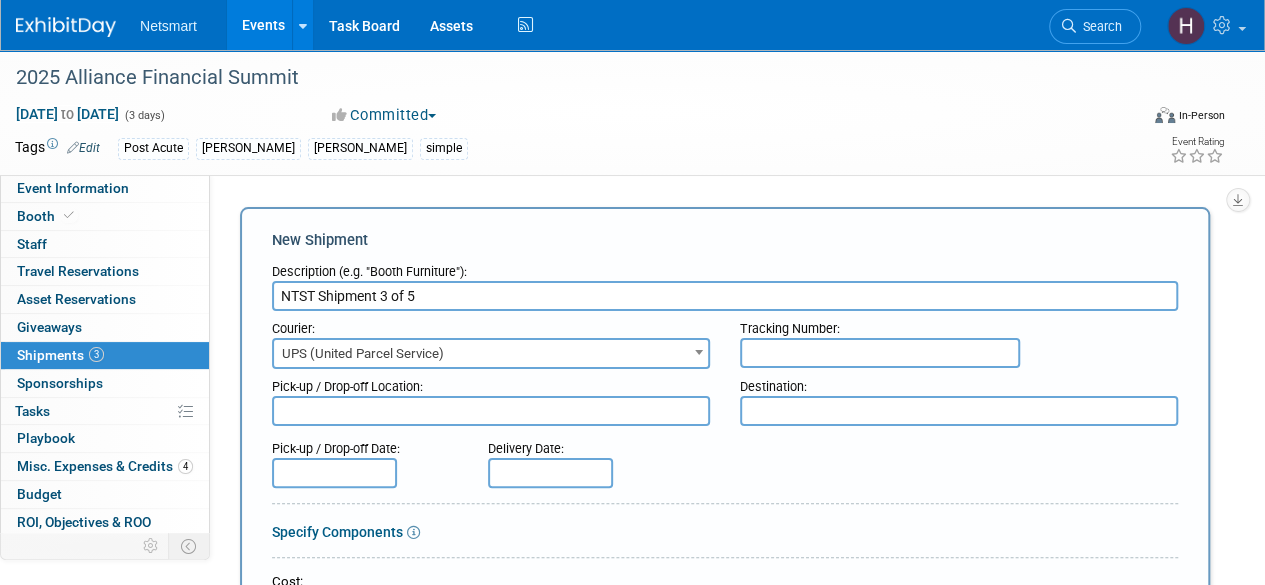 click at bounding box center [880, 353] 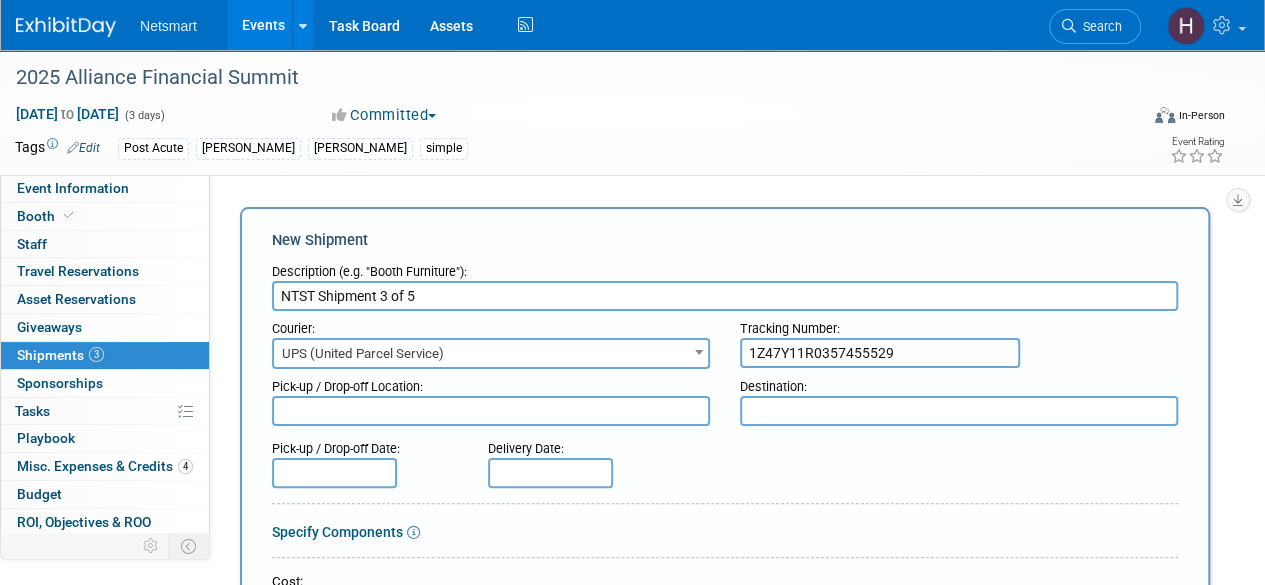 type on "1Z47Y11R0357455529" 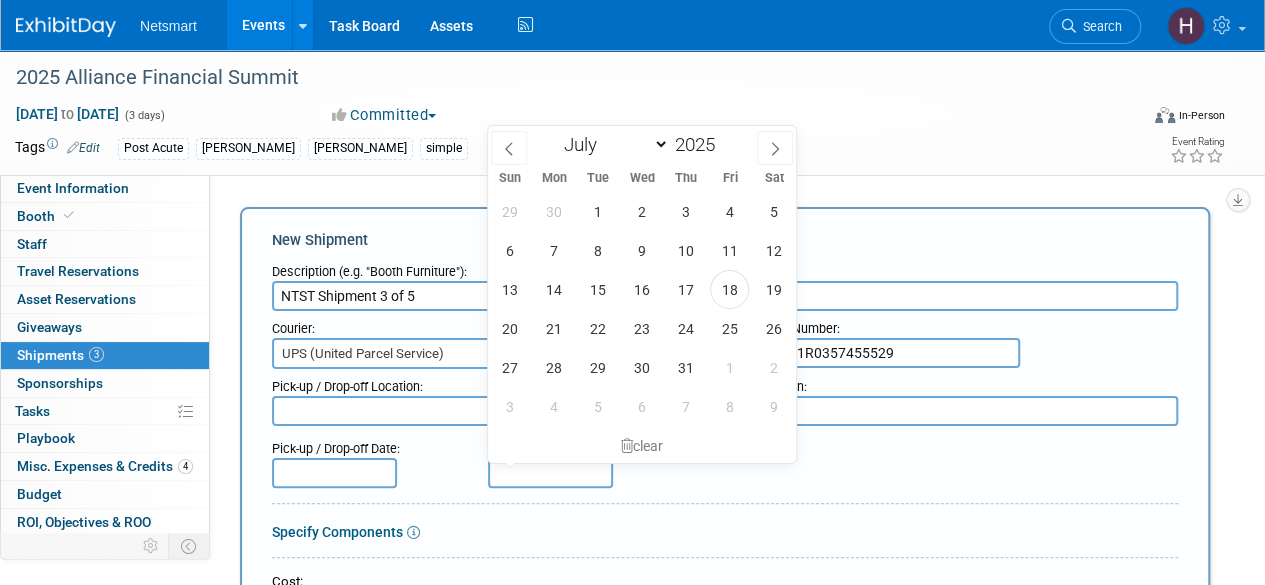 click at bounding box center (550, 473) 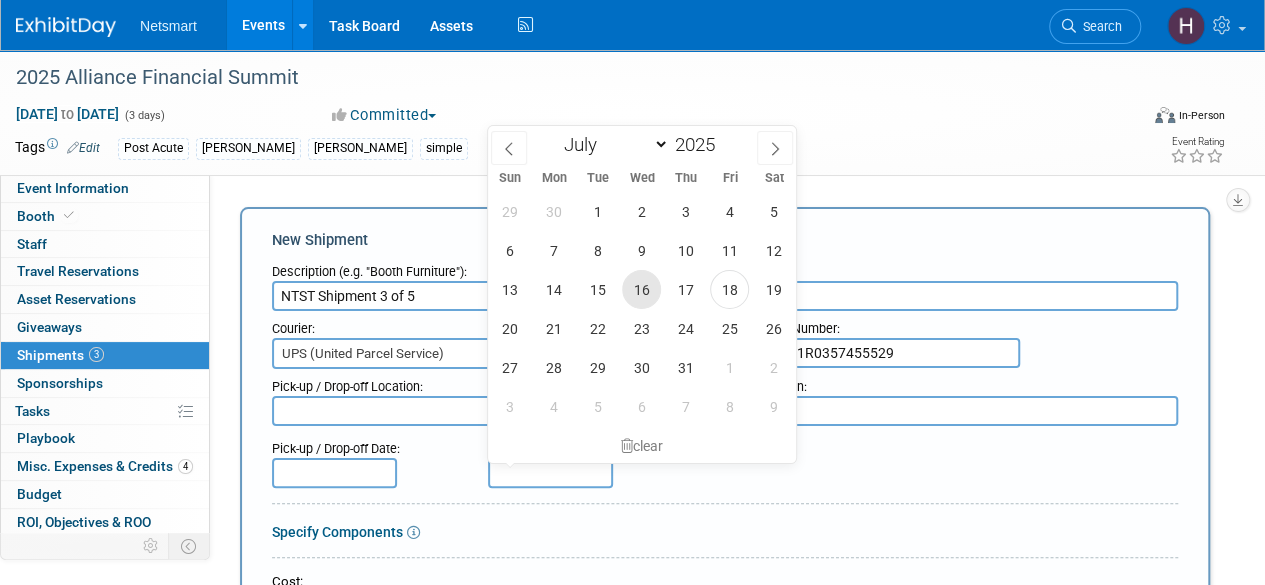 click on "16" at bounding box center [641, 289] 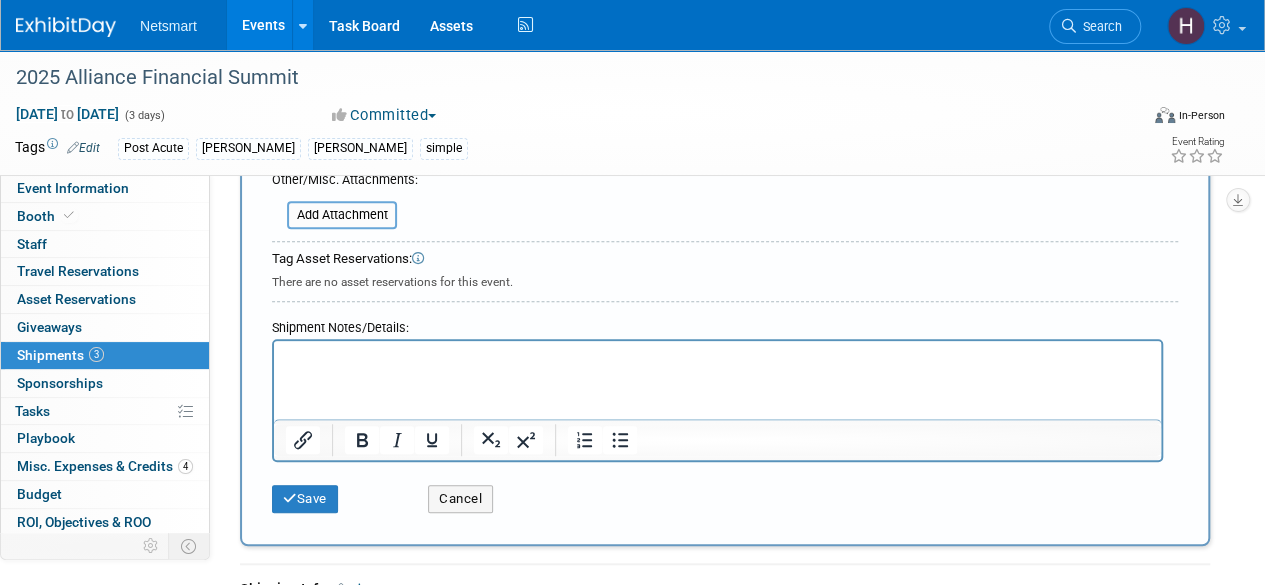 scroll, scrollTop: 600, scrollLeft: 0, axis: vertical 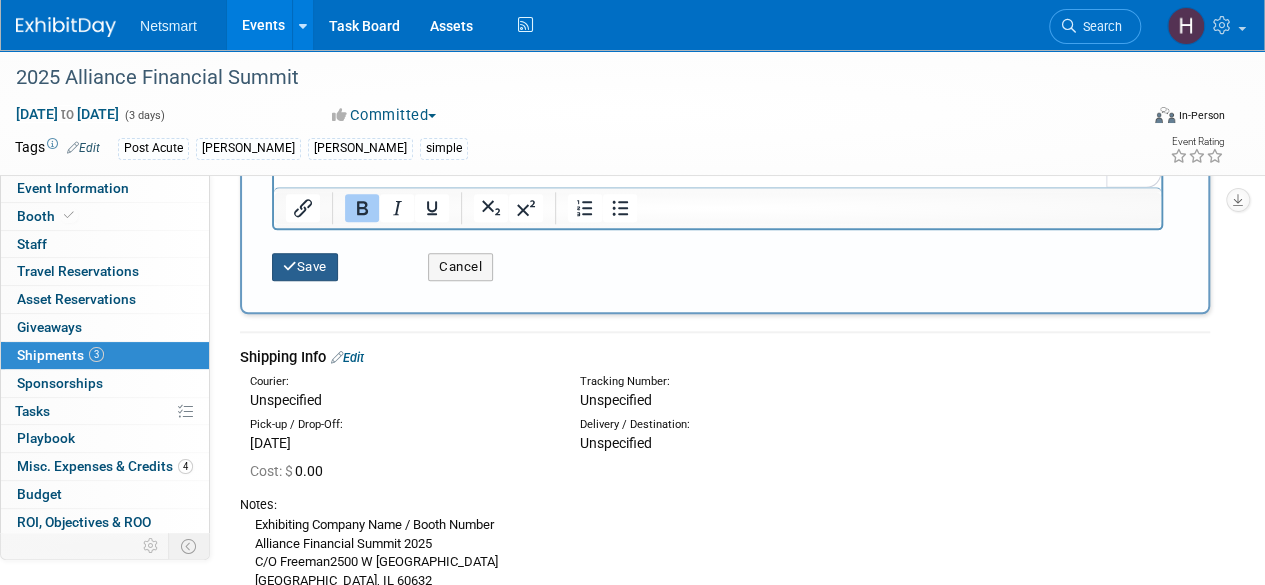 click on "Save" at bounding box center [305, 267] 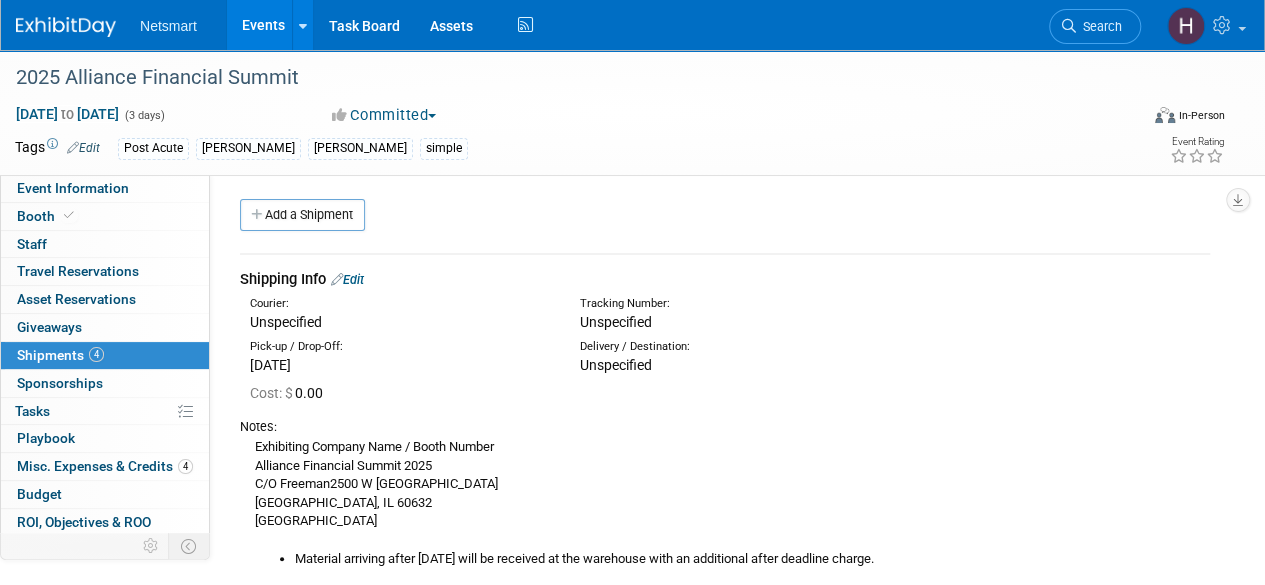 scroll, scrollTop: 0, scrollLeft: 0, axis: both 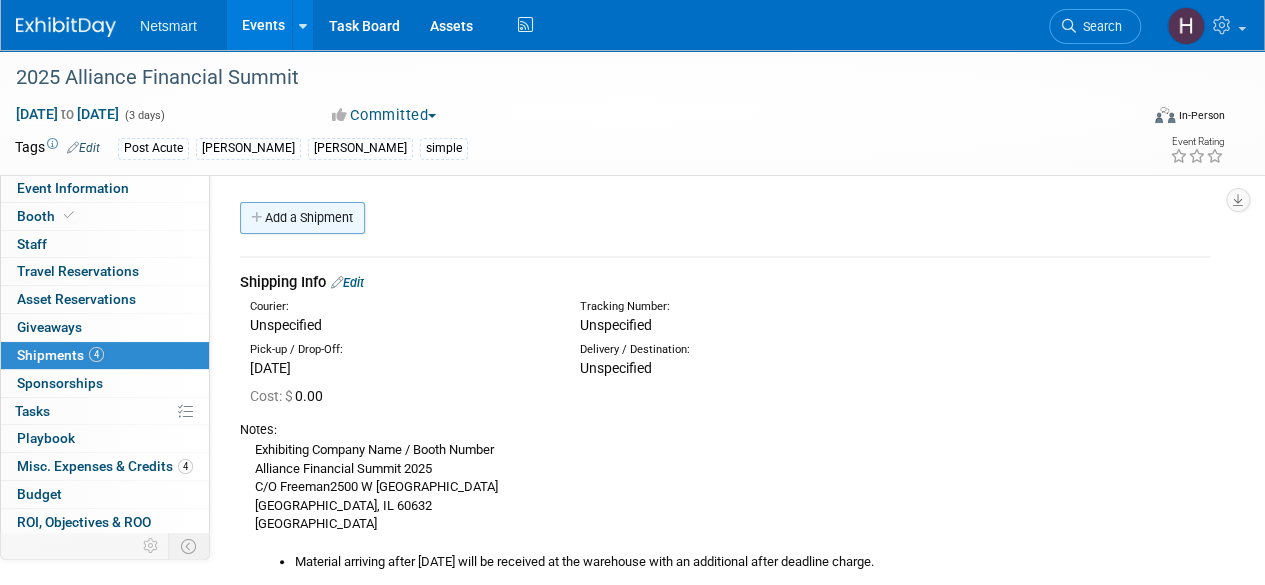 click on "Add a Shipment" at bounding box center [302, 218] 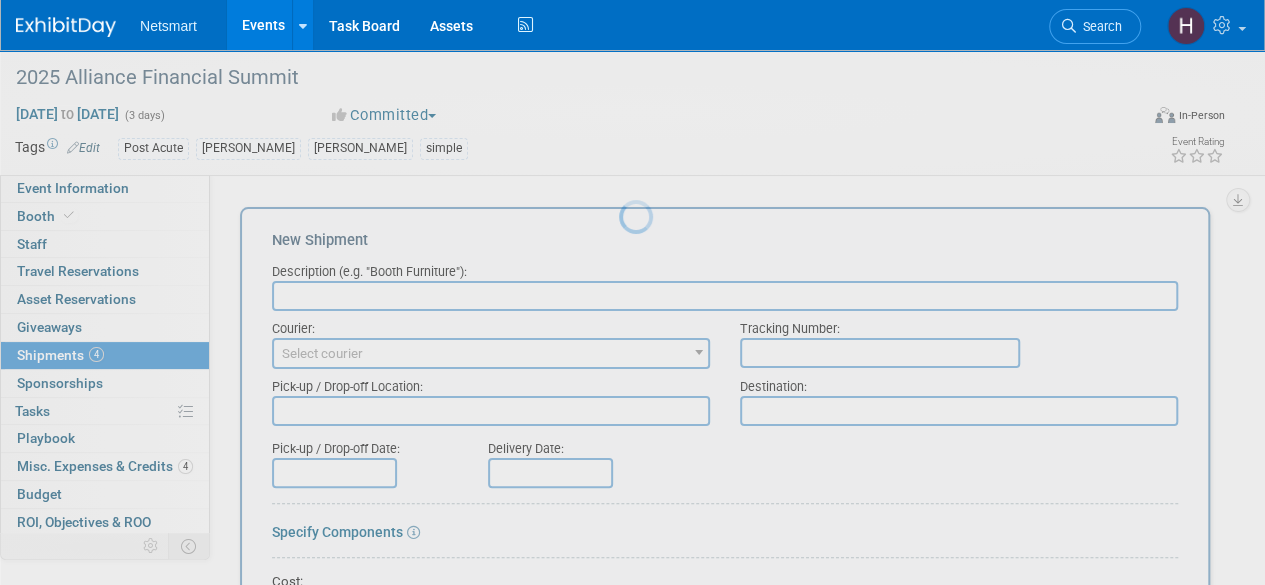 scroll, scrollTop: 0, scrollLeft: 0, axis: both 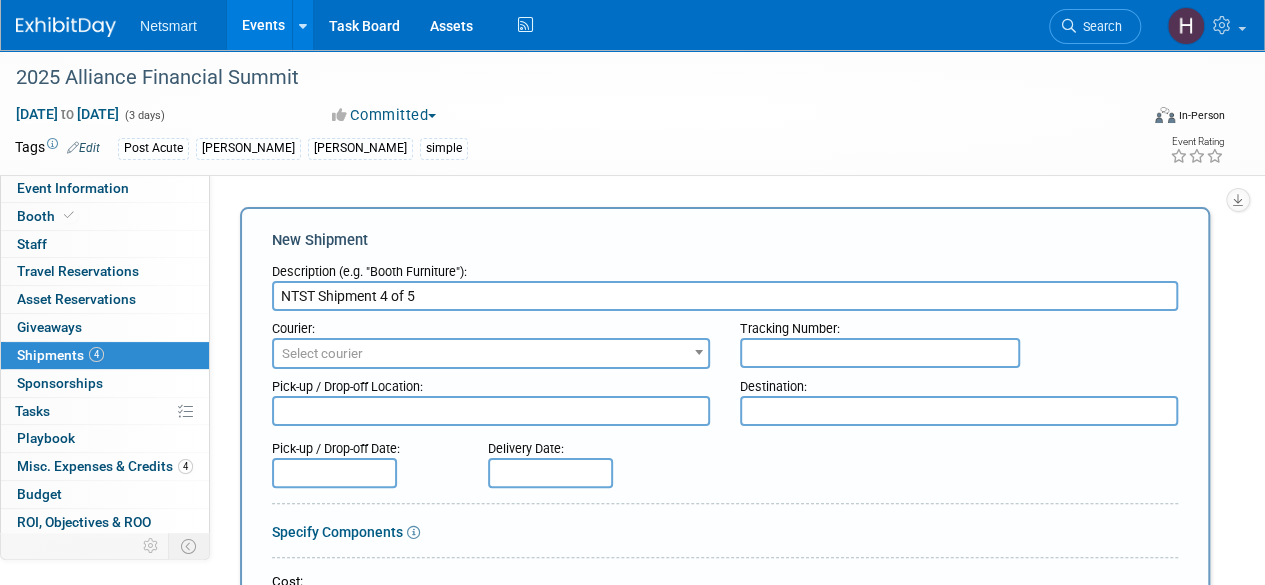 type on "NTST Shipment 4 of 5" 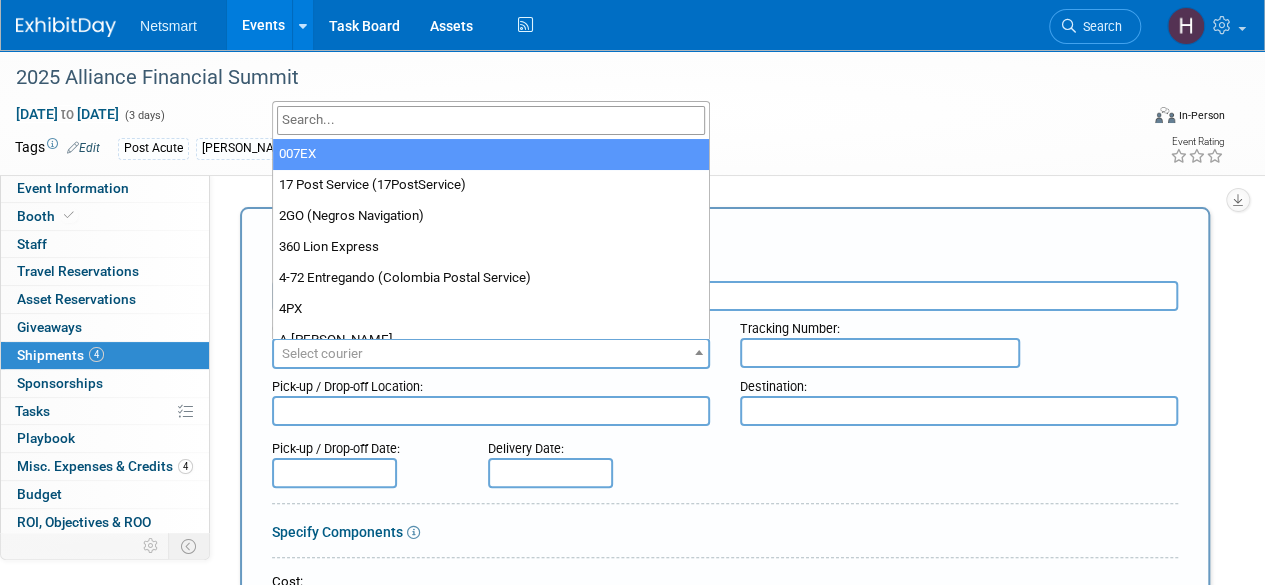 click at bounding box center [491, 120] 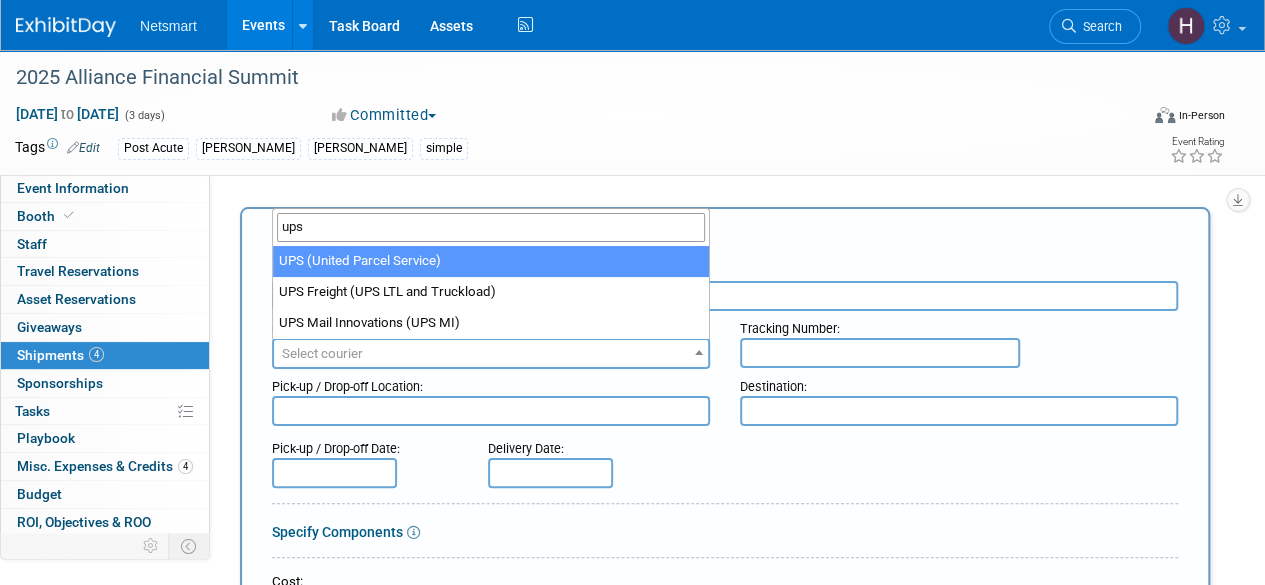 type on "ups" 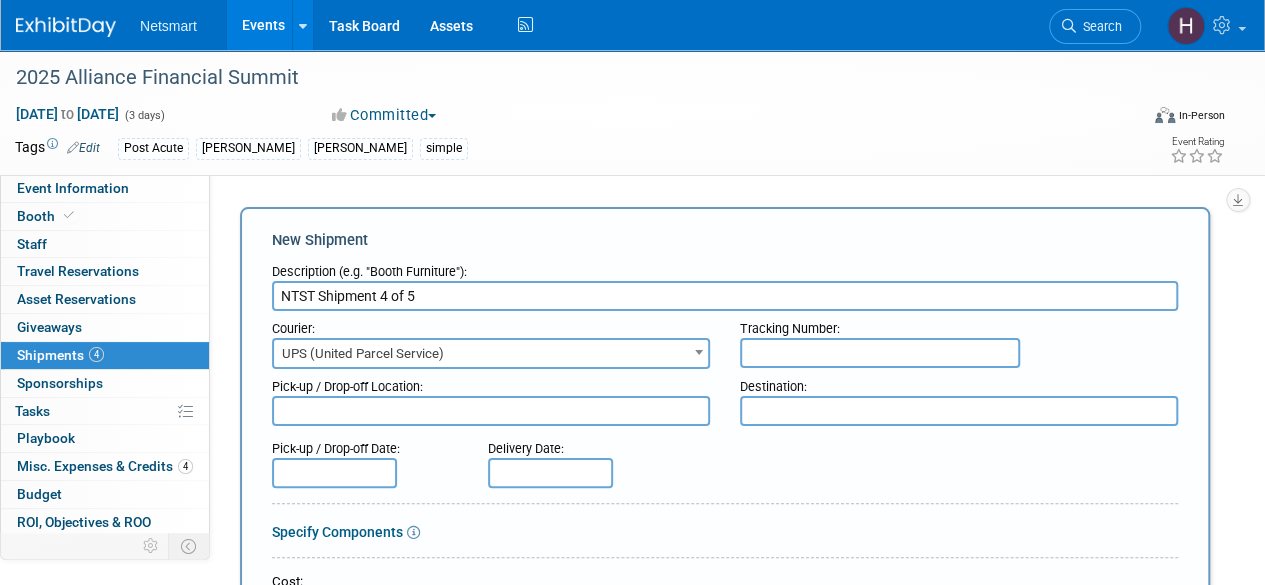 click at bounding box center (880, 353) 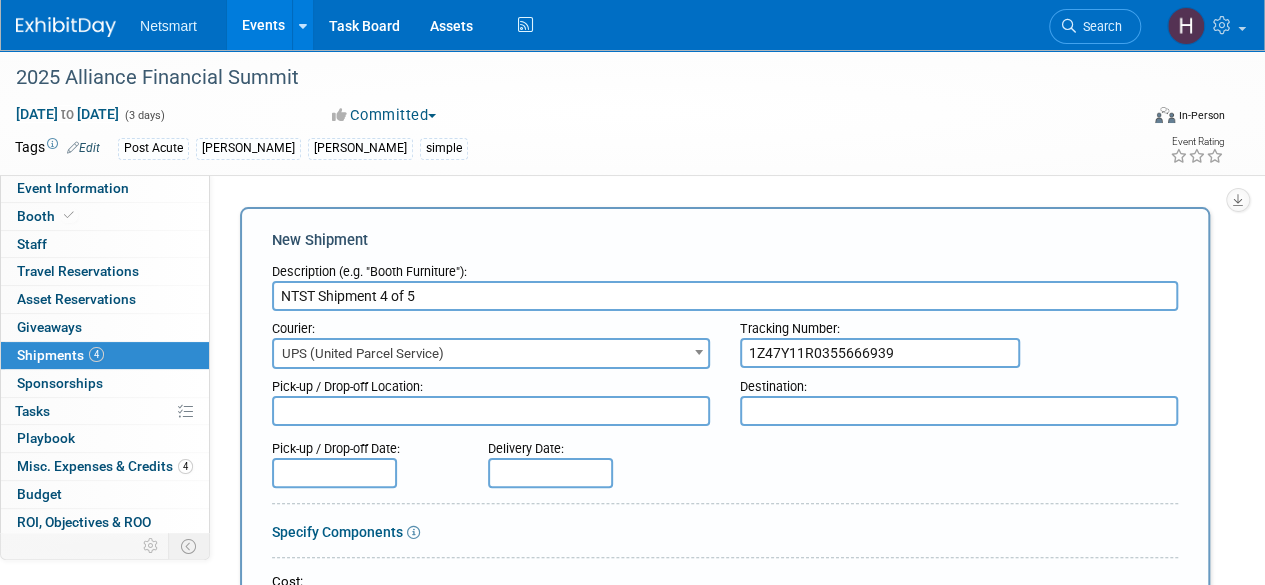 type on "1Z47Y11R0355666939" 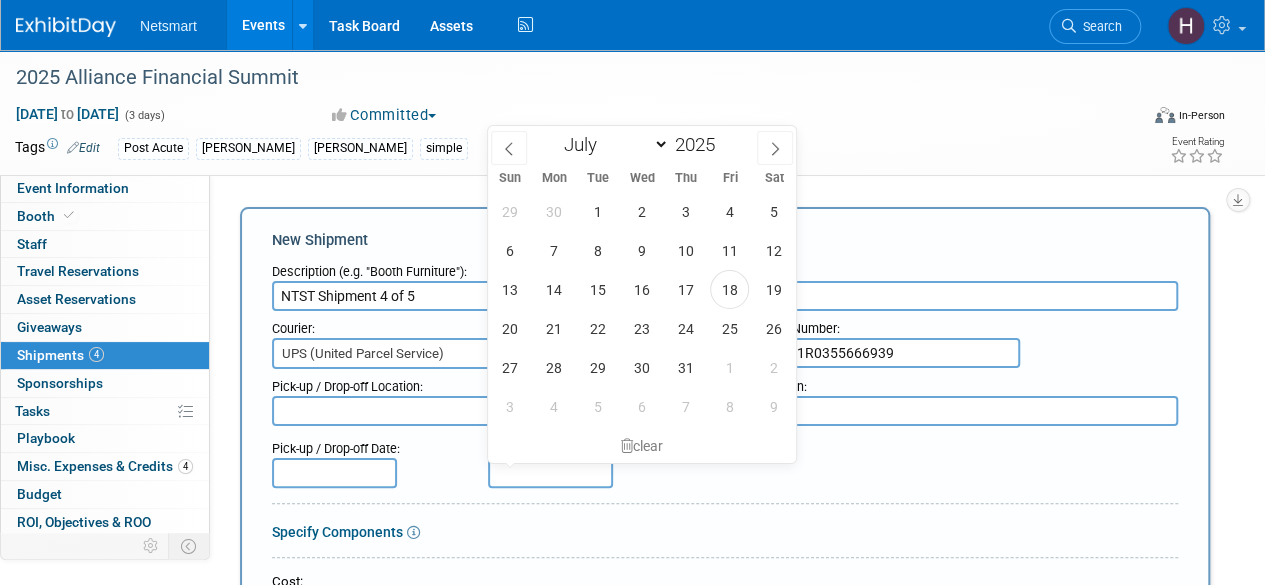 click at bounding box center (550, 473) 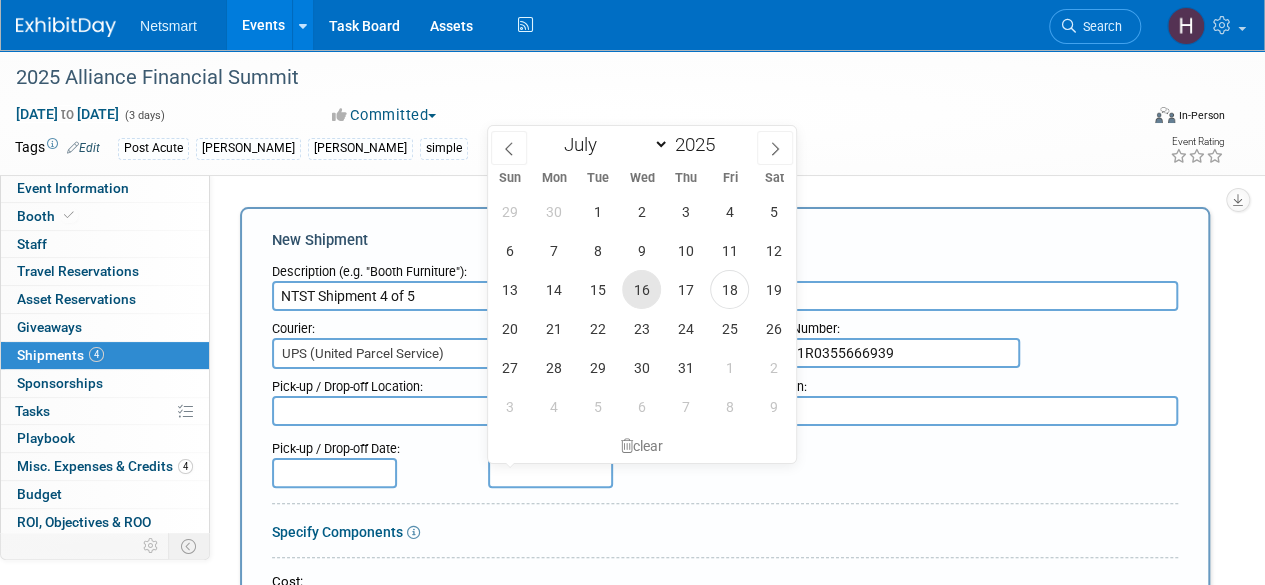 click on "16" at bounding box center (641, 289) 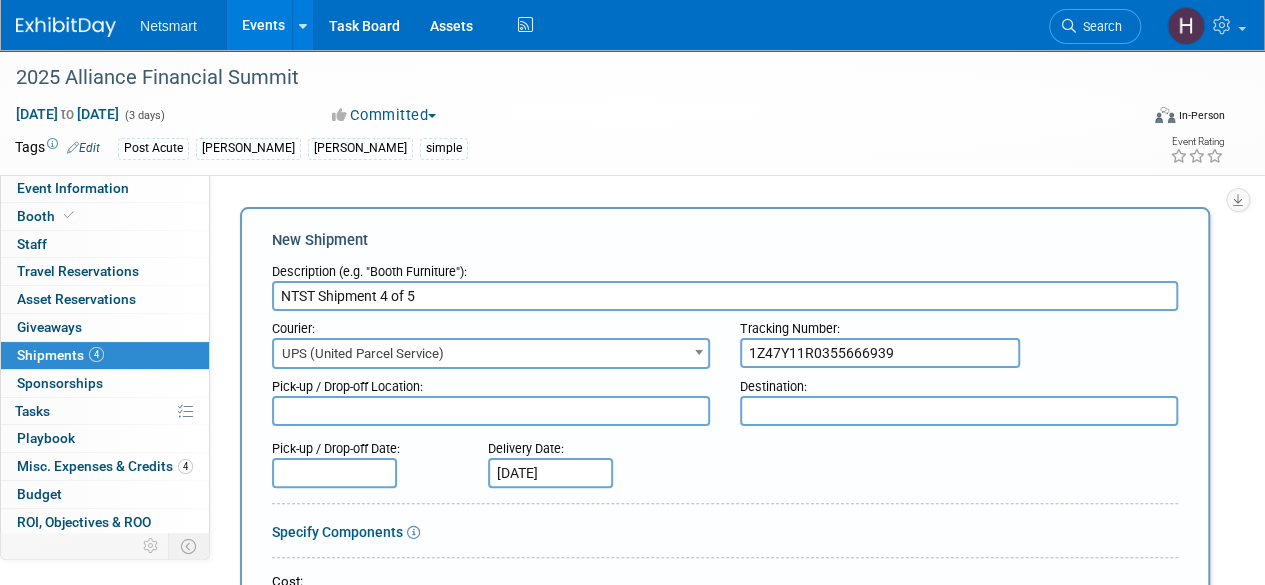 click on "Delivery Date:
[DATE]" at bounding box center (590, 459) 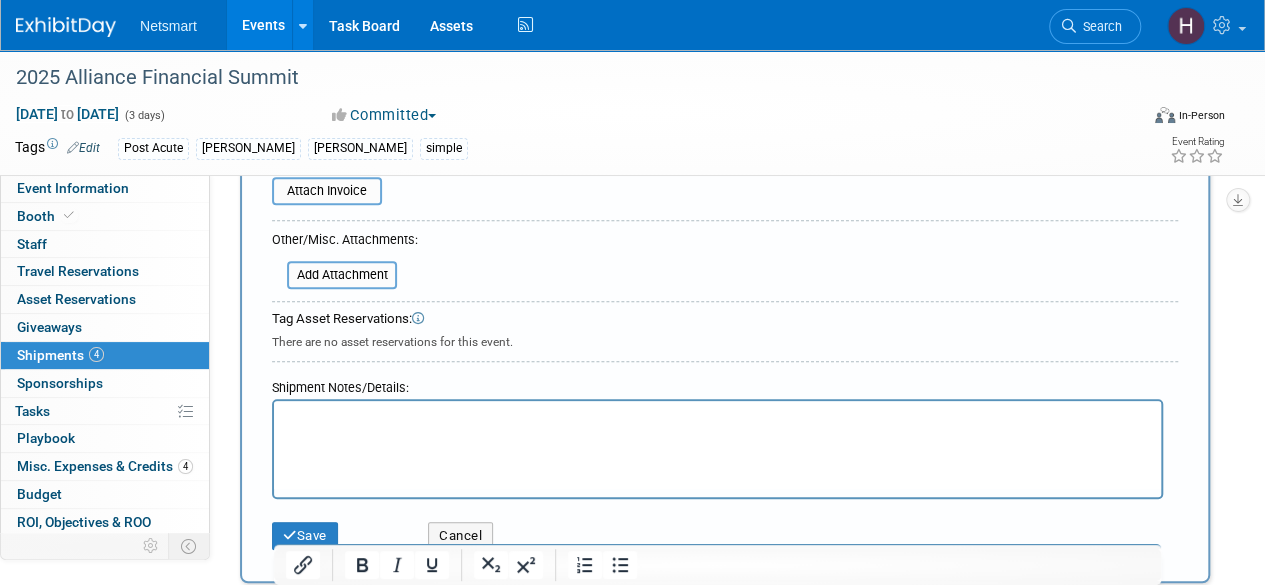 scroll, scrollTop: 600, scrollLeft: 0, axis: vertical 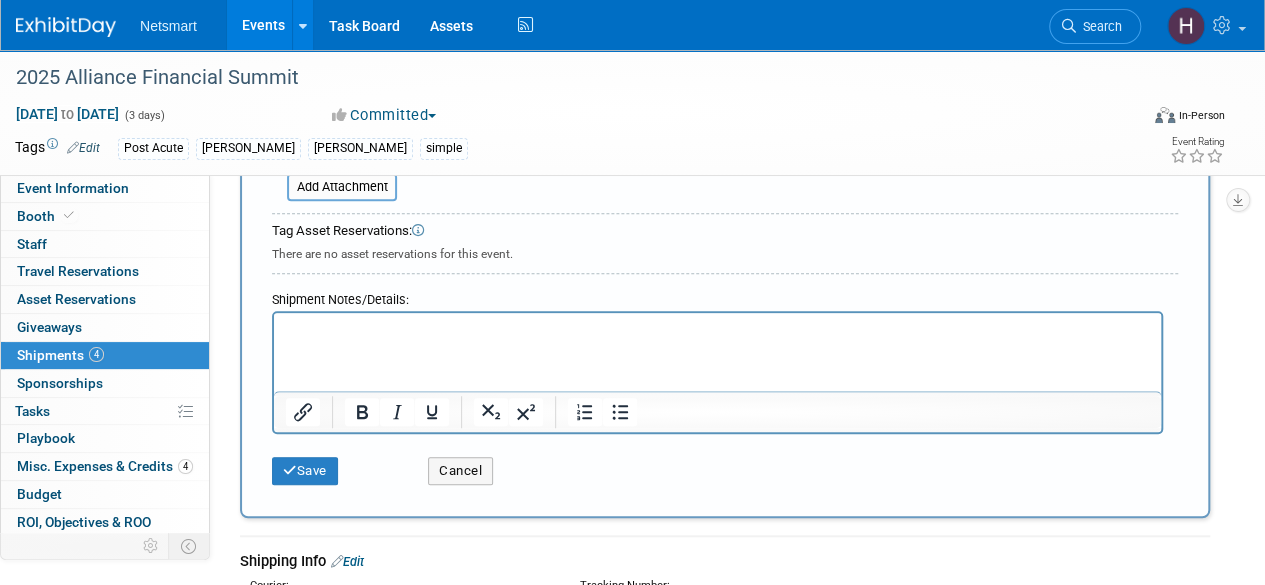 click at bounding box center [717, 327] 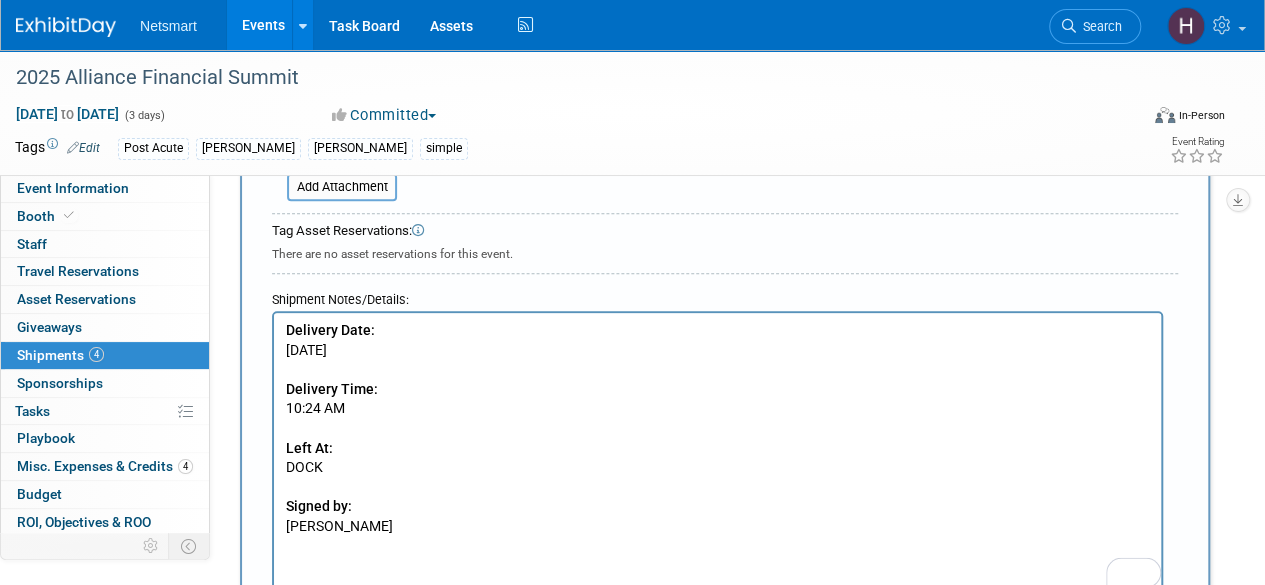 scroll, scrollTop: 900, scrollLeft: 0, axis: vertical 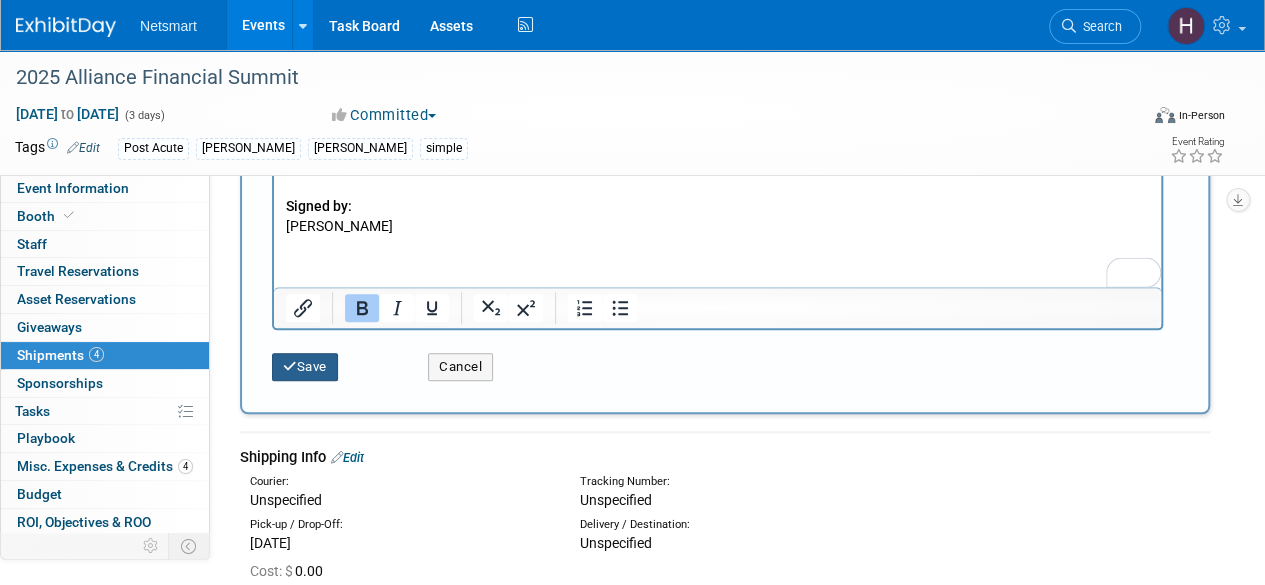 click at bounding box center [290, 366] 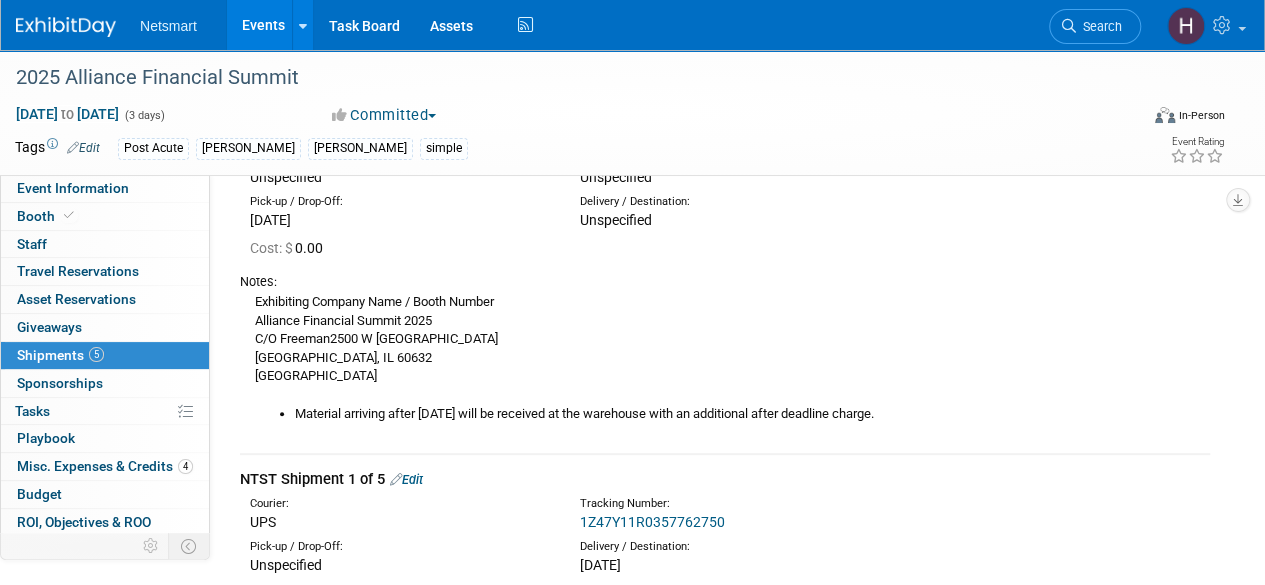 scroll, scrollTop: 0, scrollLeft: 0, axis: both 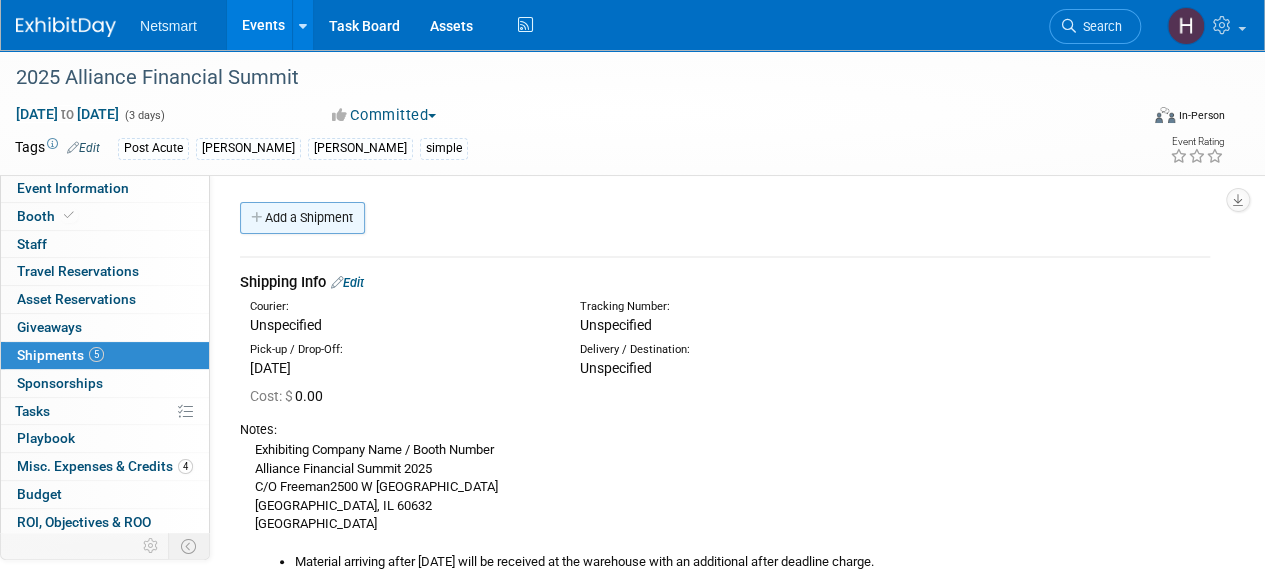 click on "Add a Shipment" at bounding box center [302, 218] 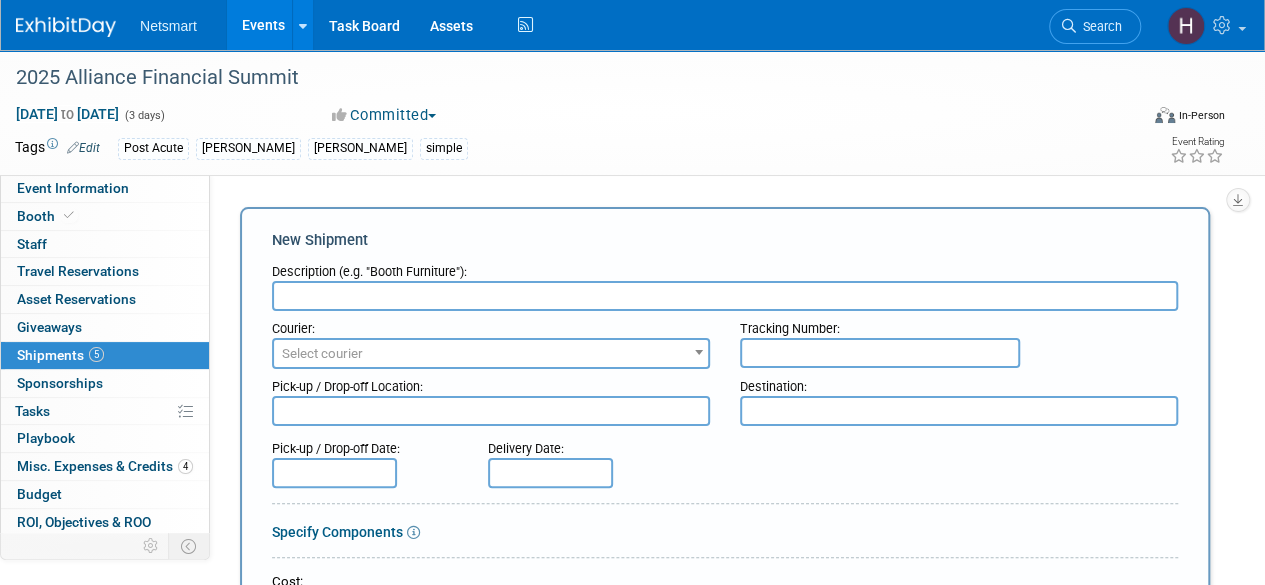 scroll, scrollTop: 0, scrollLeft: 0, axis: both 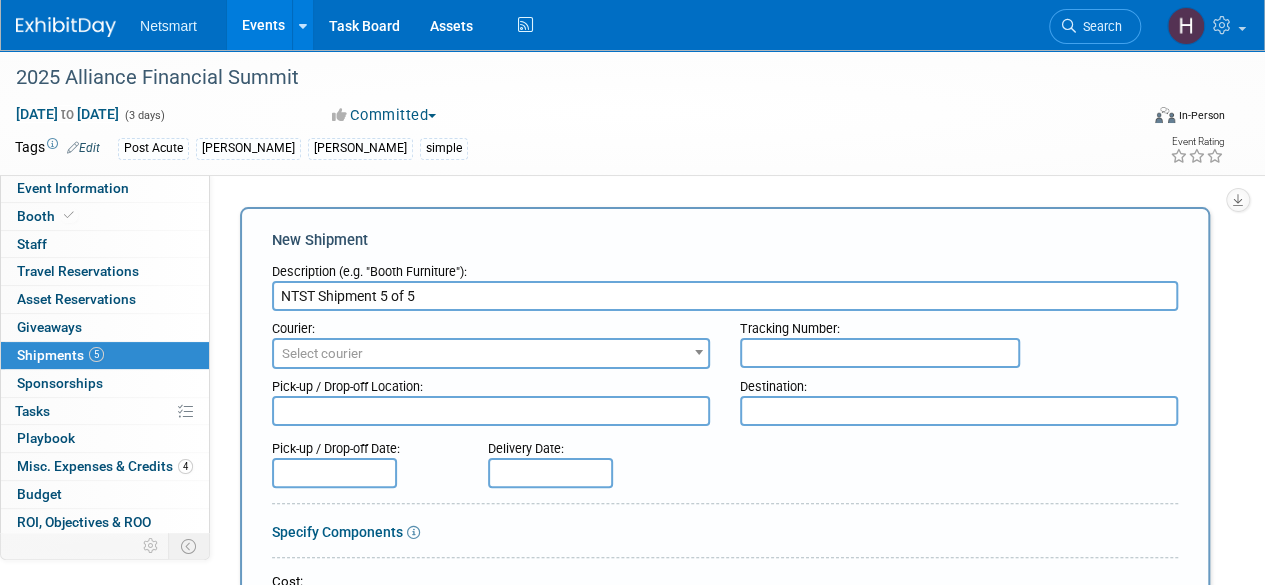 type on "NTST Shipment 5 of 5" 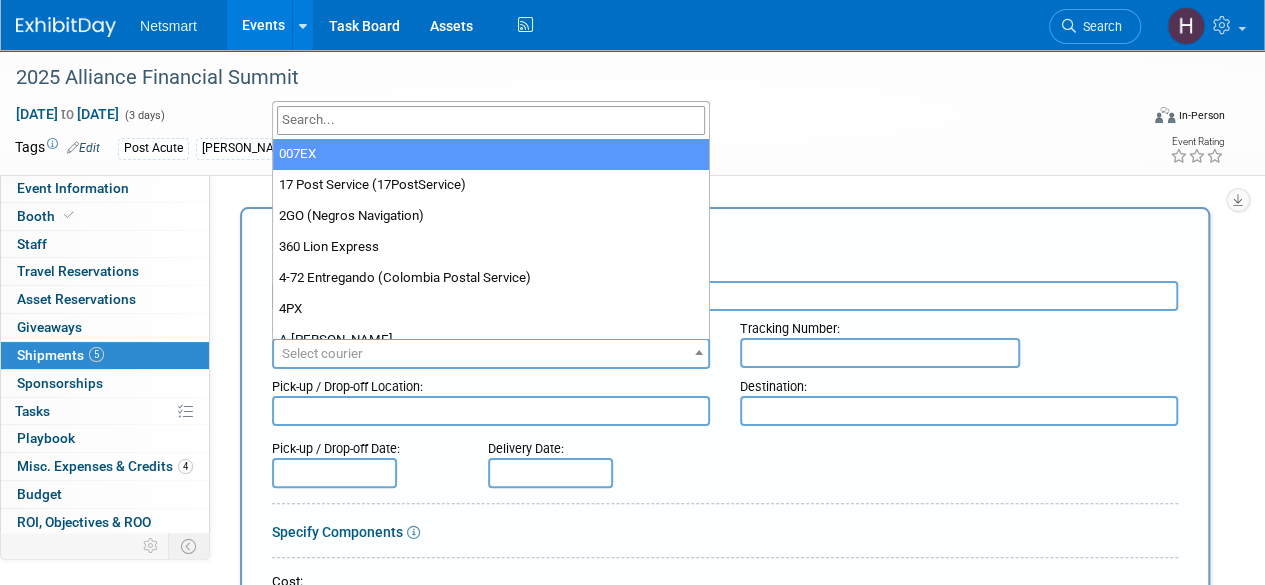 click on "Select courier" at bounding box center (491, 354) 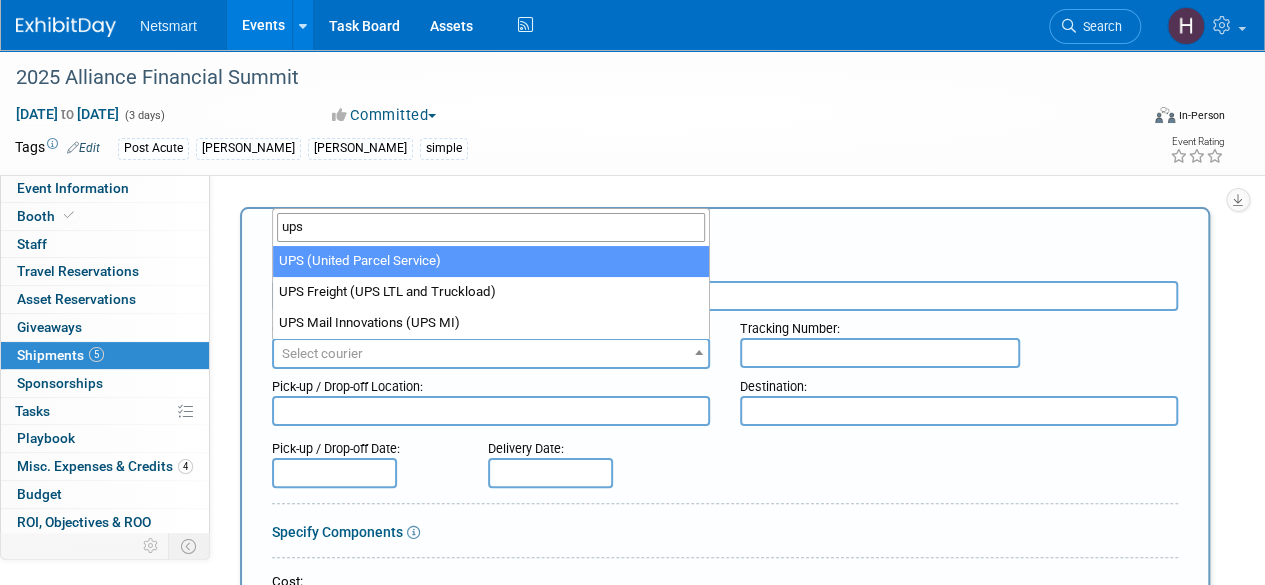 click on "ups" at bounding box center (491, 227) 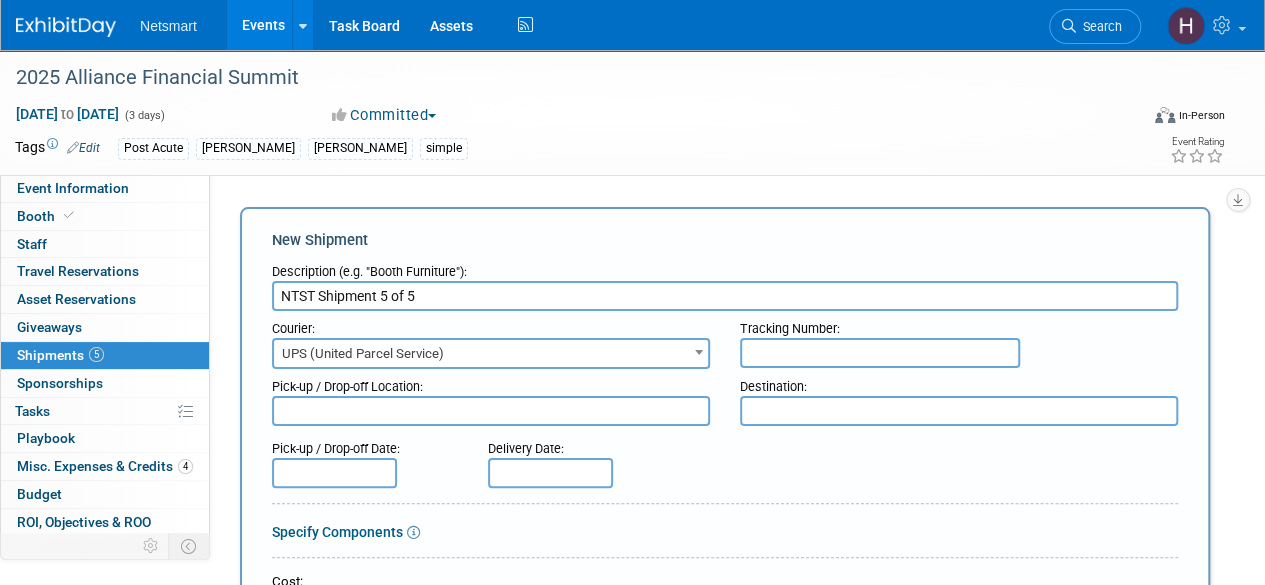 click at bounding box center (880, 353) 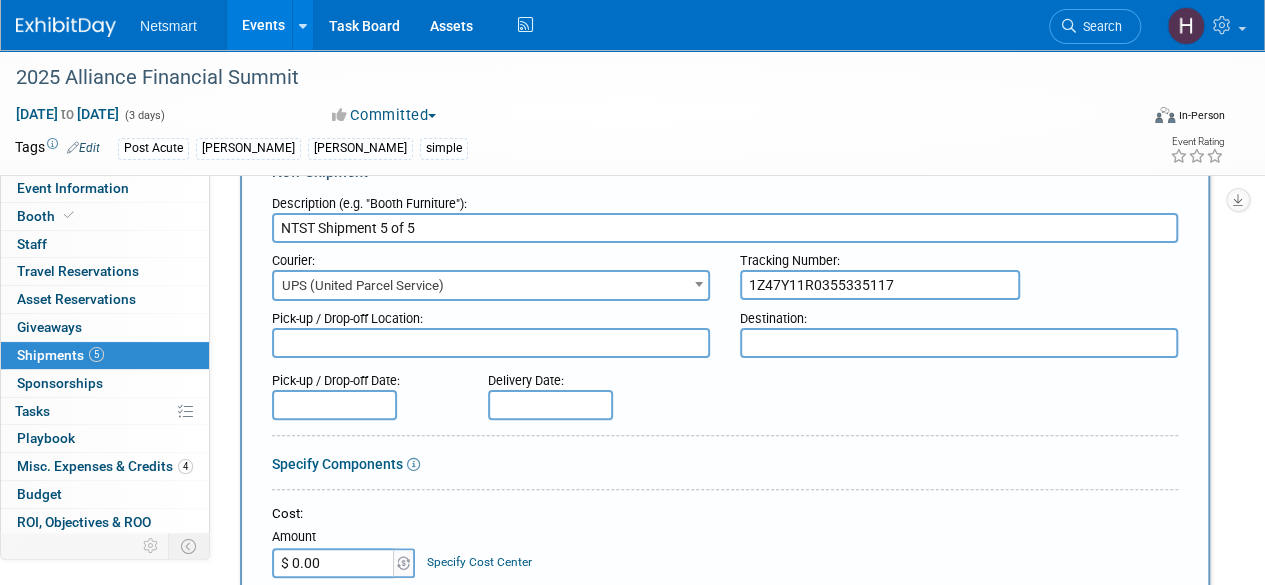 scroll, scrollTop: 100, scrollLeft: 0, axis: vertical 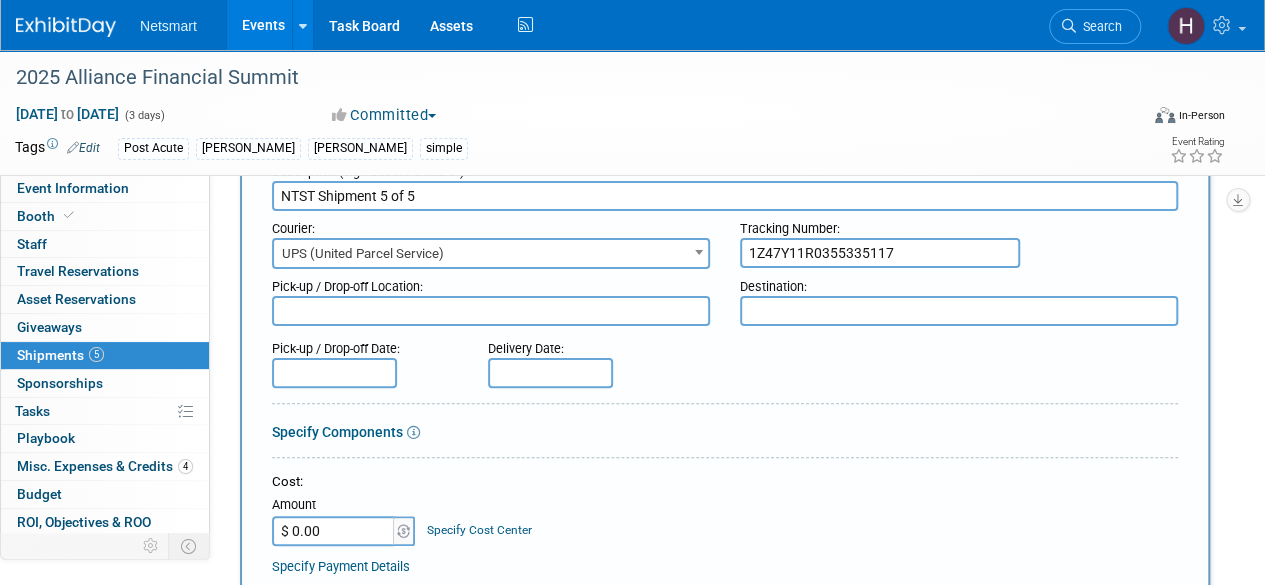 type on "1Z47Y11R0355335117" 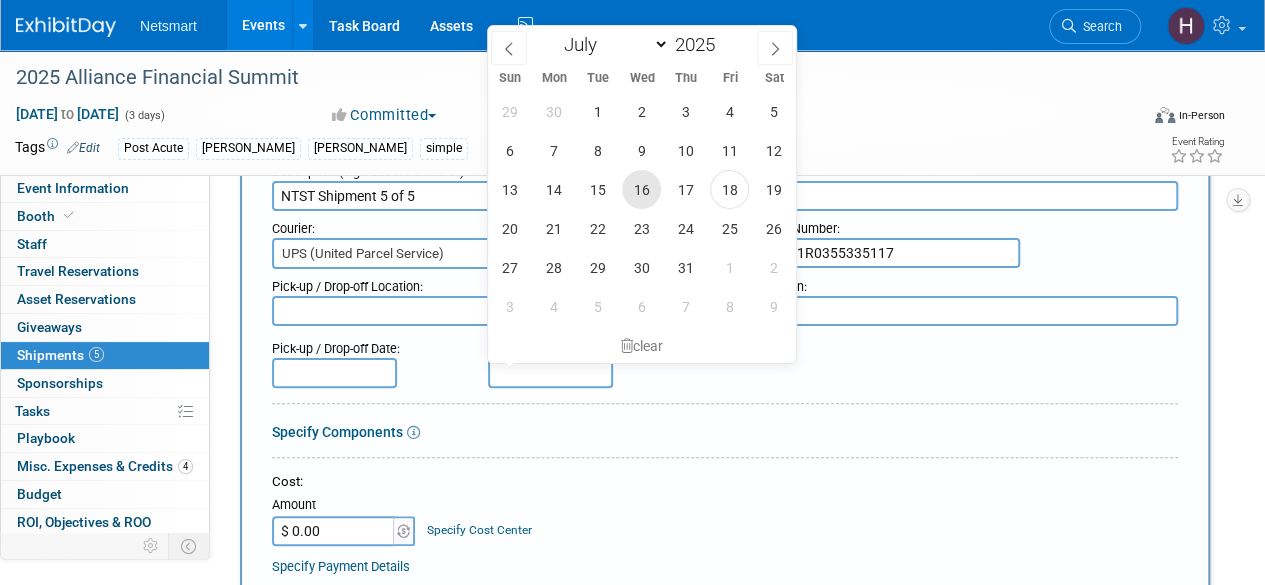 click on "16" at bounding box center (641, 189) 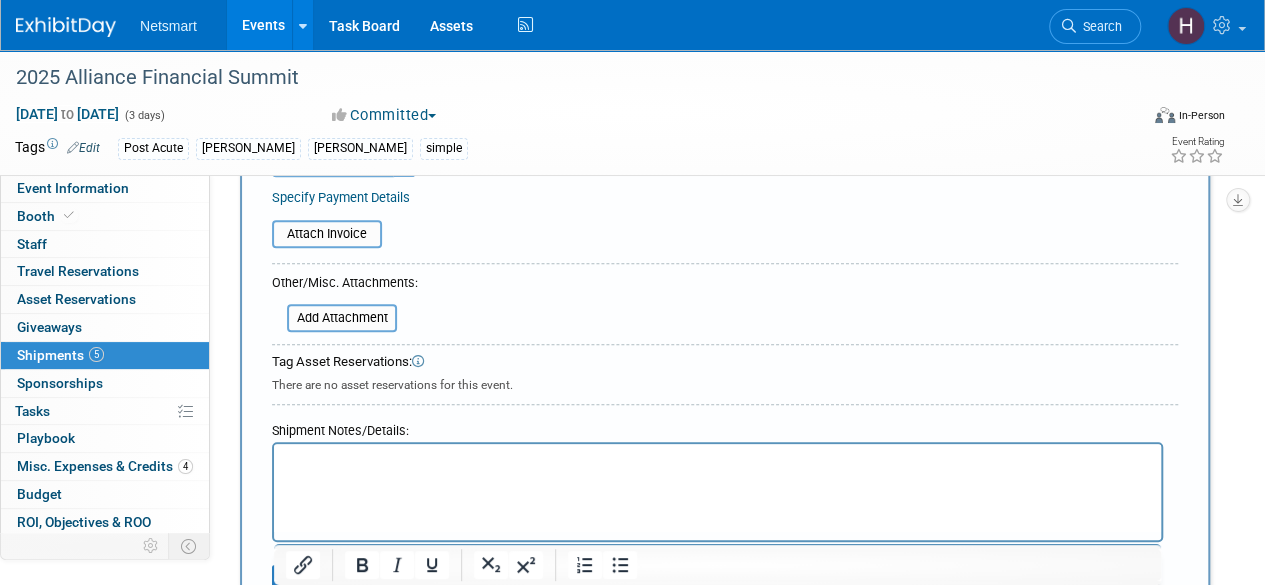 scroll, scrollTop: 500, scrollLeft: 0, axis: vertical 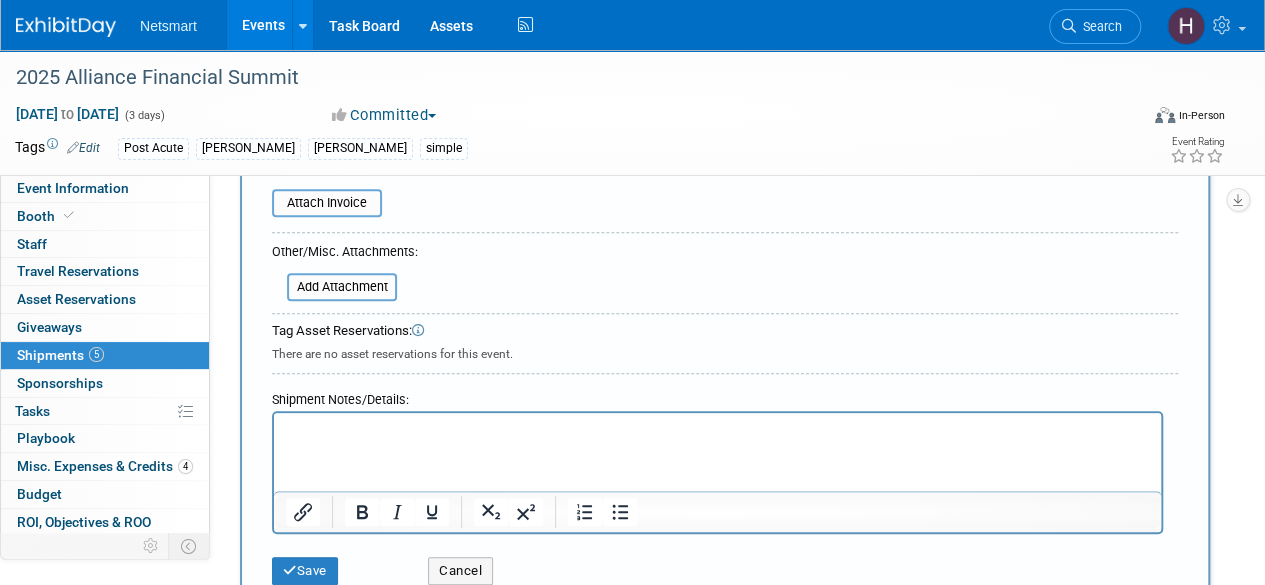 click at bounding box center [718, 431] 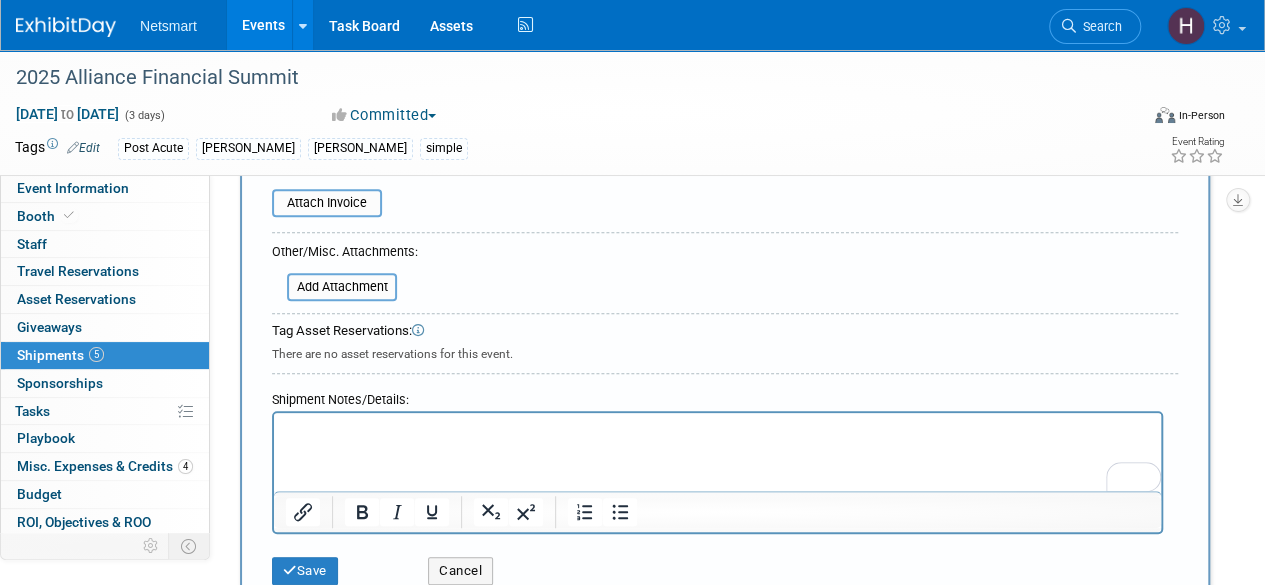 click at bounding box center (717, 427) 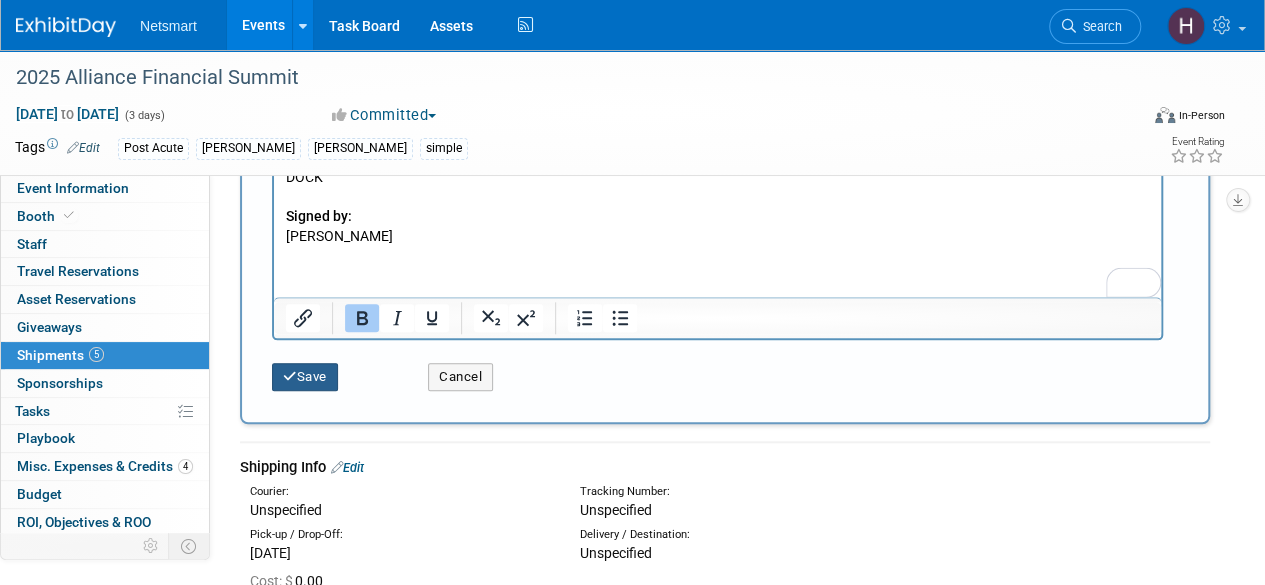 click on "Save" at bounding box center [305, 377] 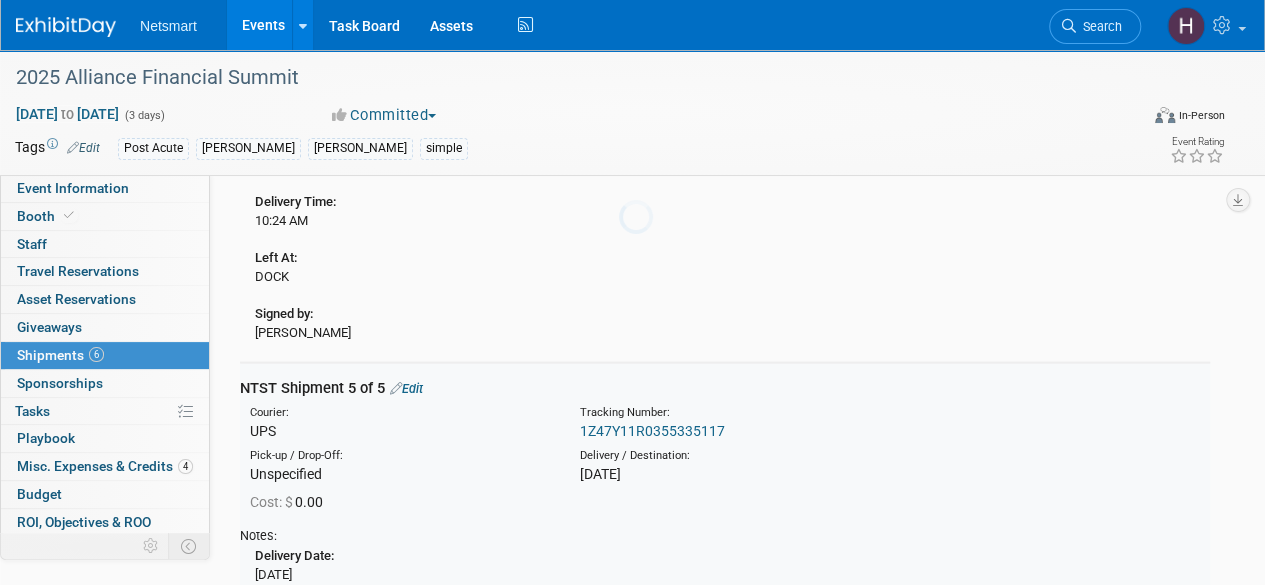 scroll, scrollTop: 2027, scrollLeft: 0, axis: vertical 